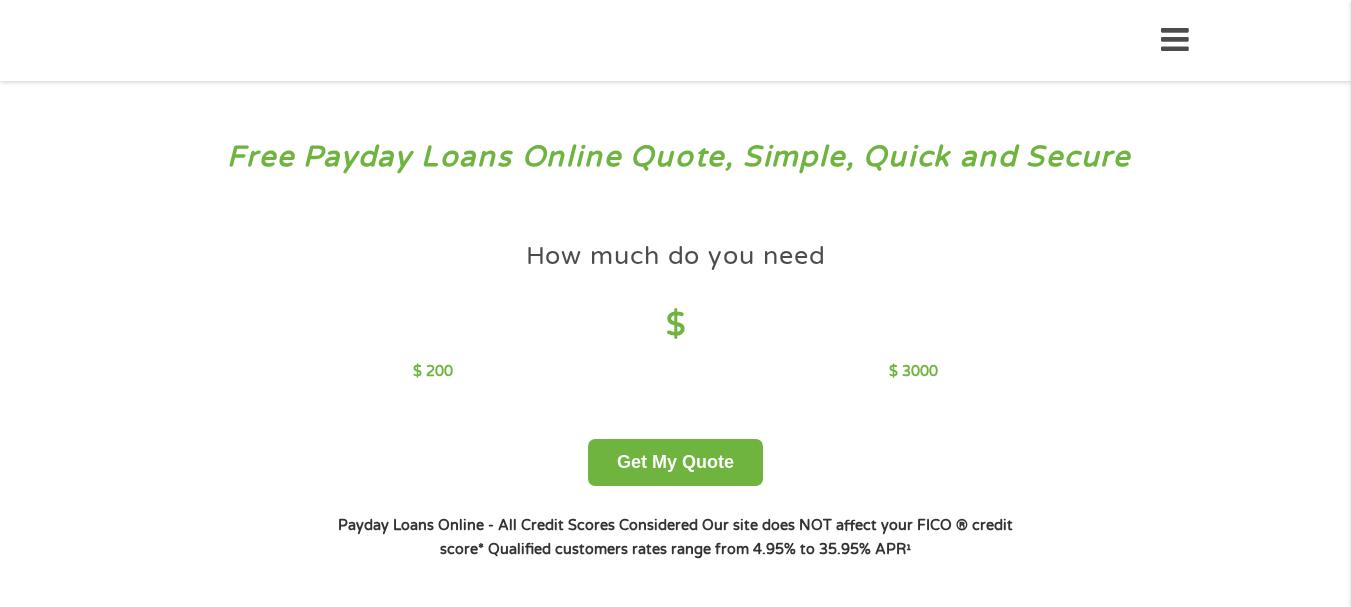 scroll, scrollTop: 0, scrollLeft: 0, axis: both 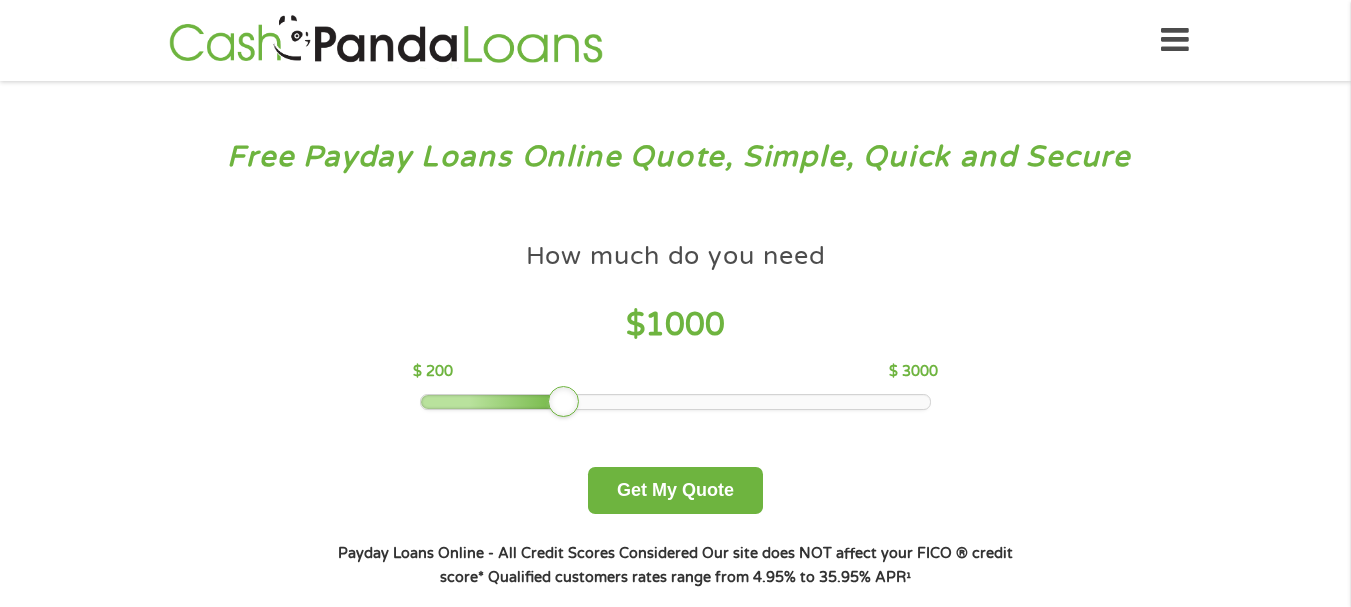 click at bounding box center [564, 402] 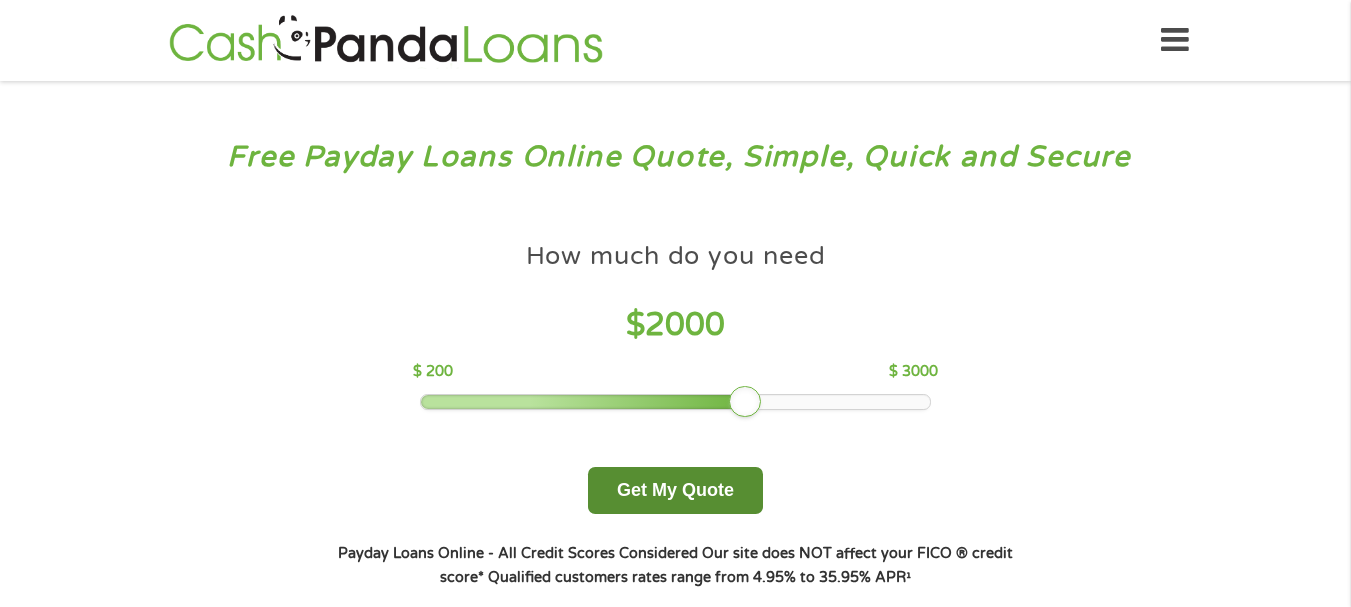 click on "Get My Quote" at bounding box center [675, 490] 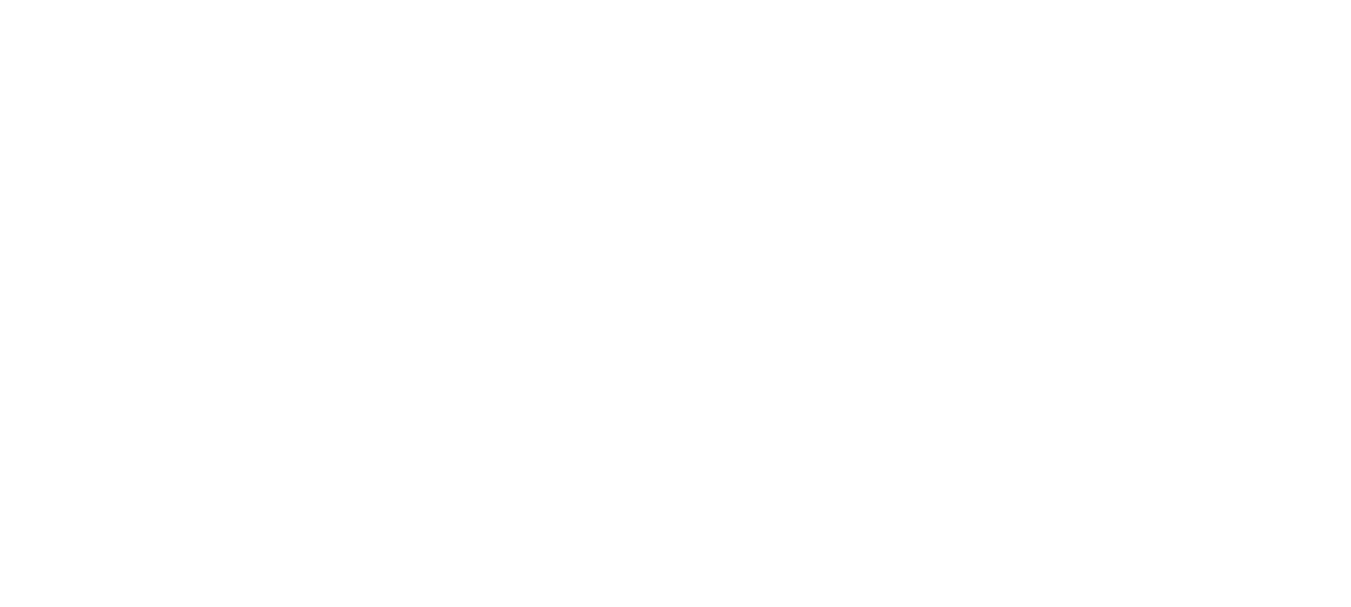scroll, scrollTop: 0, scrollLeft: 0, axis: both 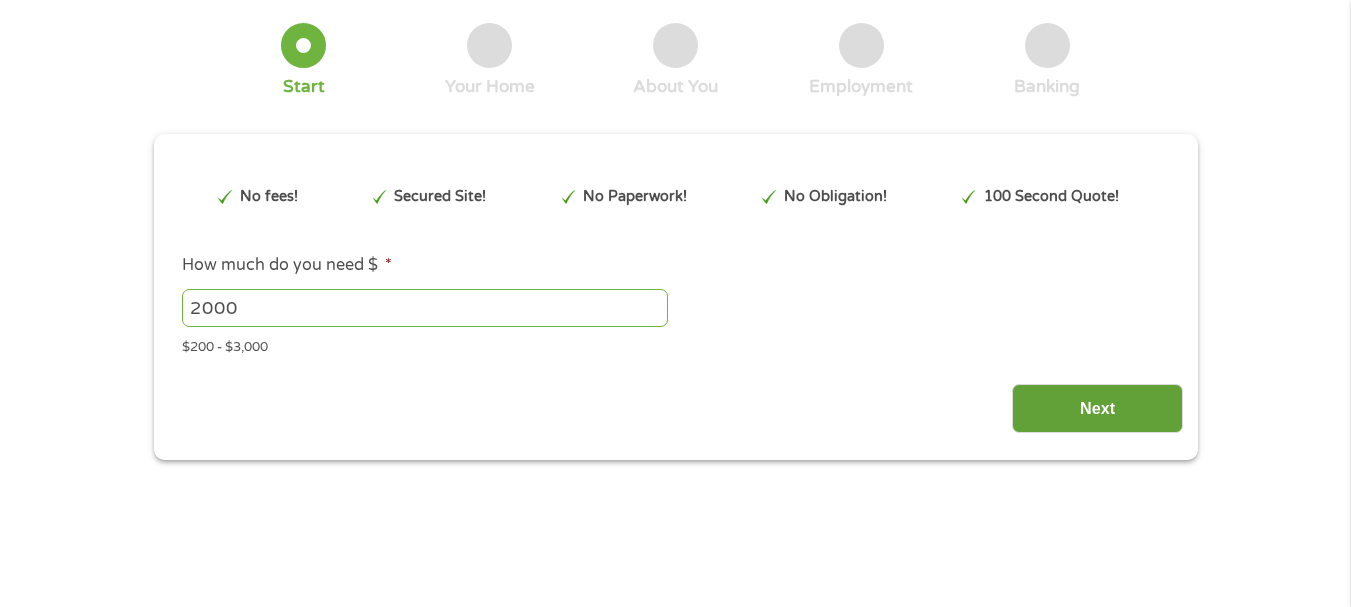 click on "Next" at bounding box center [1097, 408] 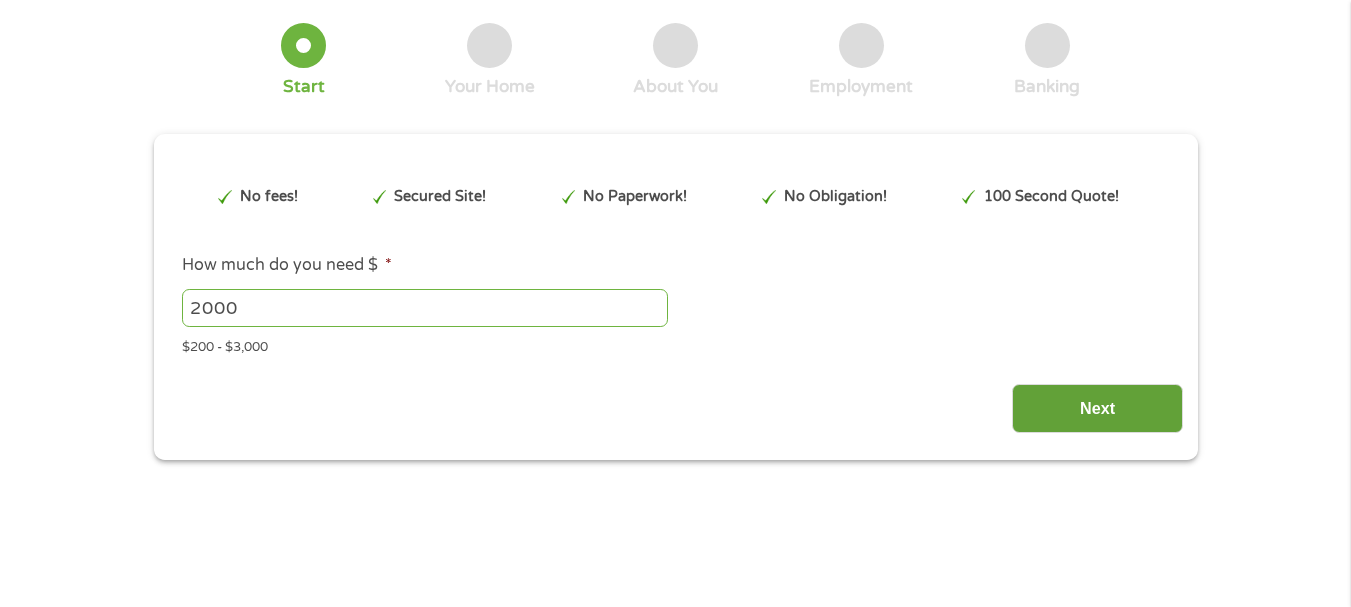click on "Next" at bounding box center (1097, 408) 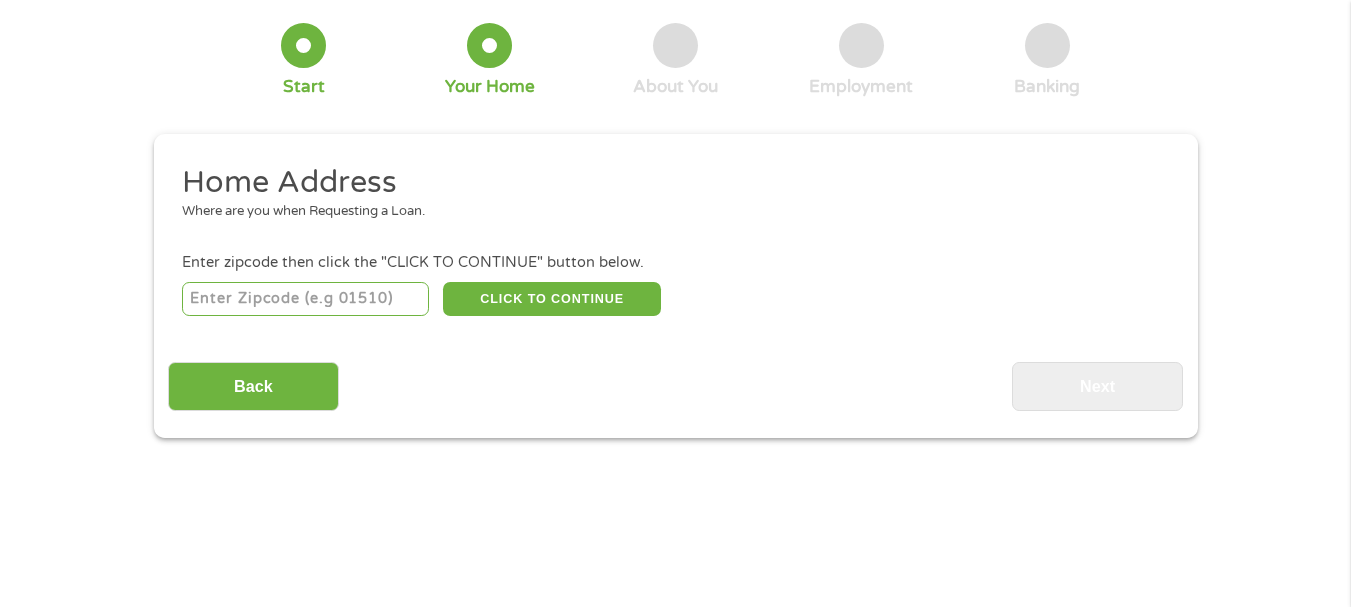 scroll, scrollTop: 0, scrollLeft: 0, axis: both 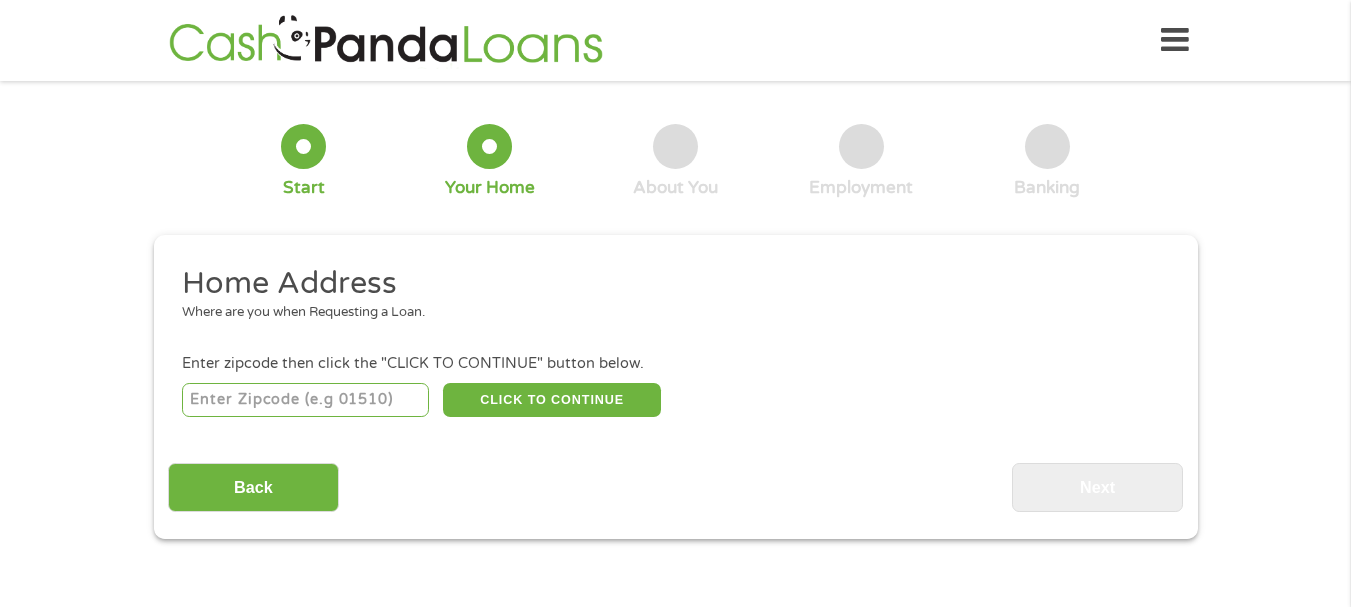 click at bounding box center [305, 400] 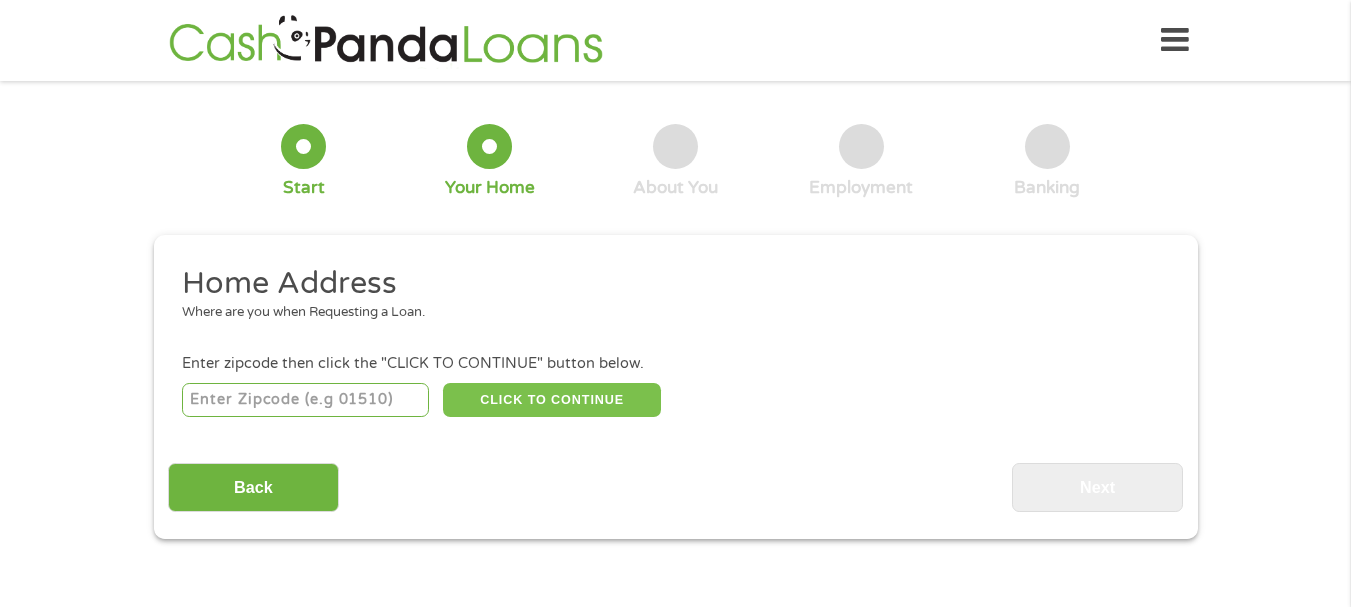 click on "CLICK TO CONTINUE" at bounding box center [552, 400] 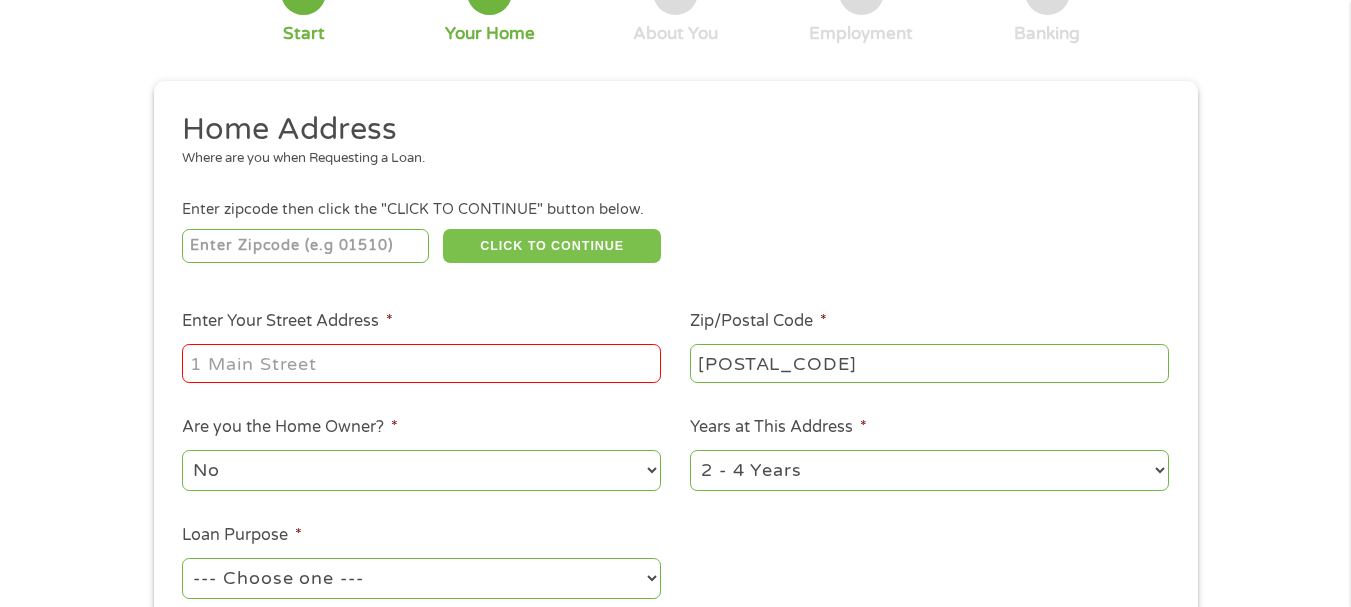 scroll, scrollTop: 158, scrollLeft: 0, axis: vertical 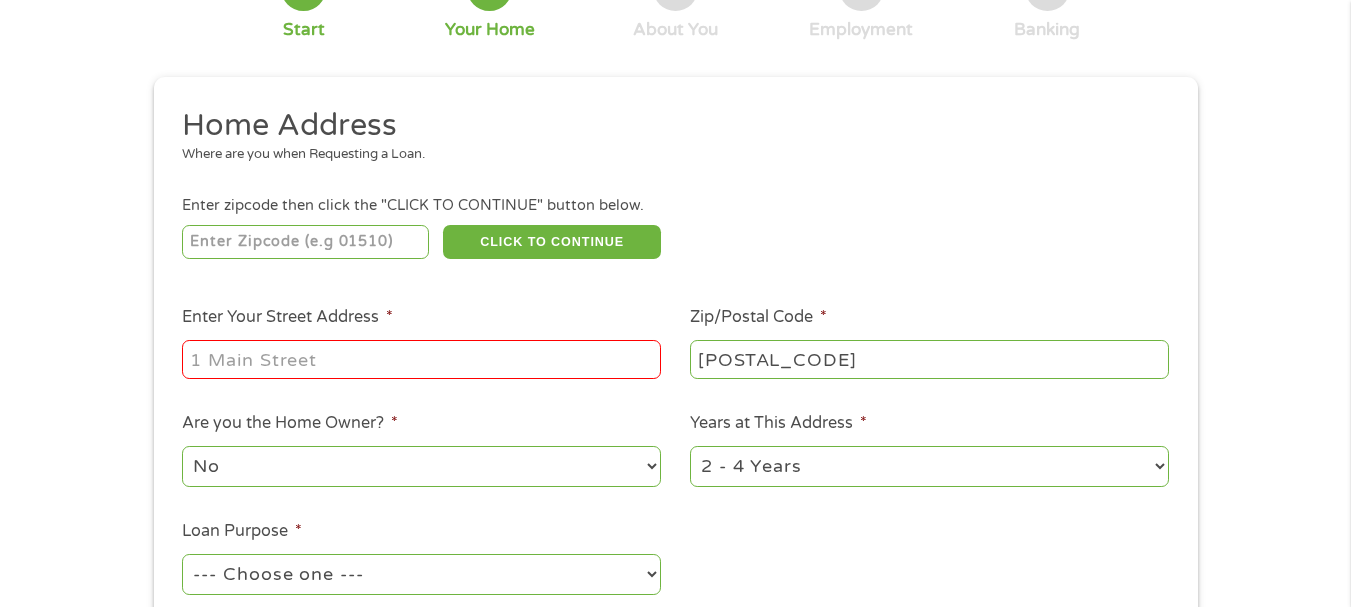 click on "Enter Your Street Address *" at bounding box center [421, 359] 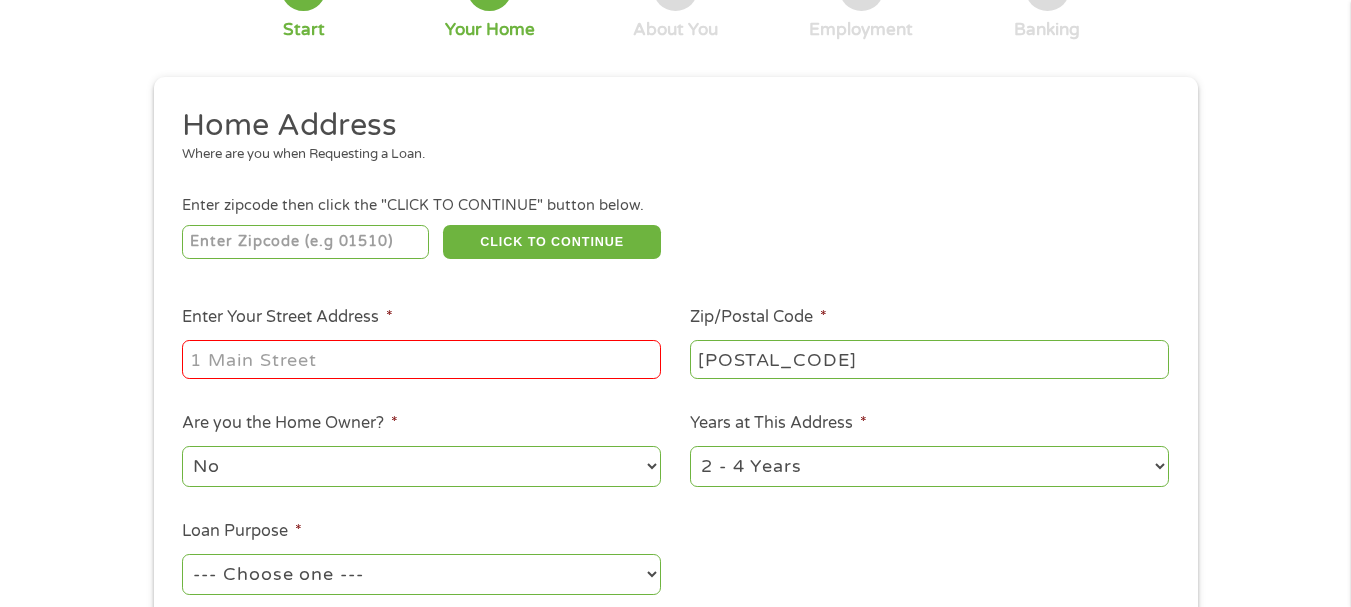 type on "[NUMBER] [STREET]" 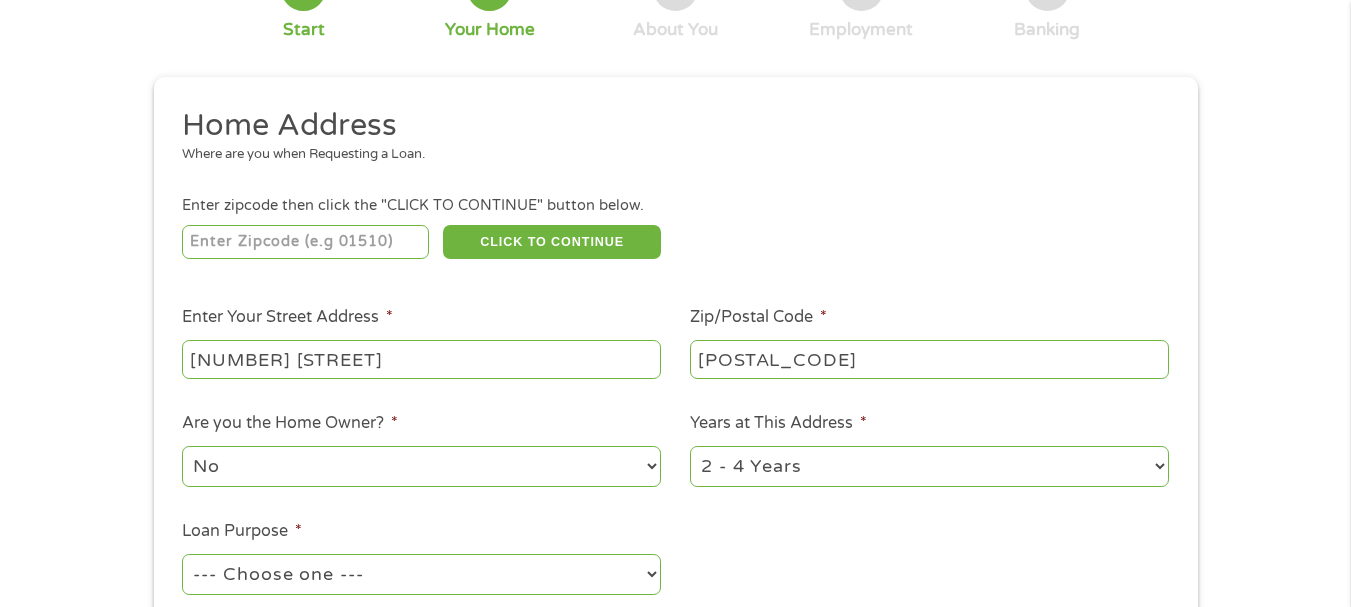 click on "1 Year or less 1 - 2 Years 2 - 4 Years Over 4 Years" at bounding box center [929, 466] 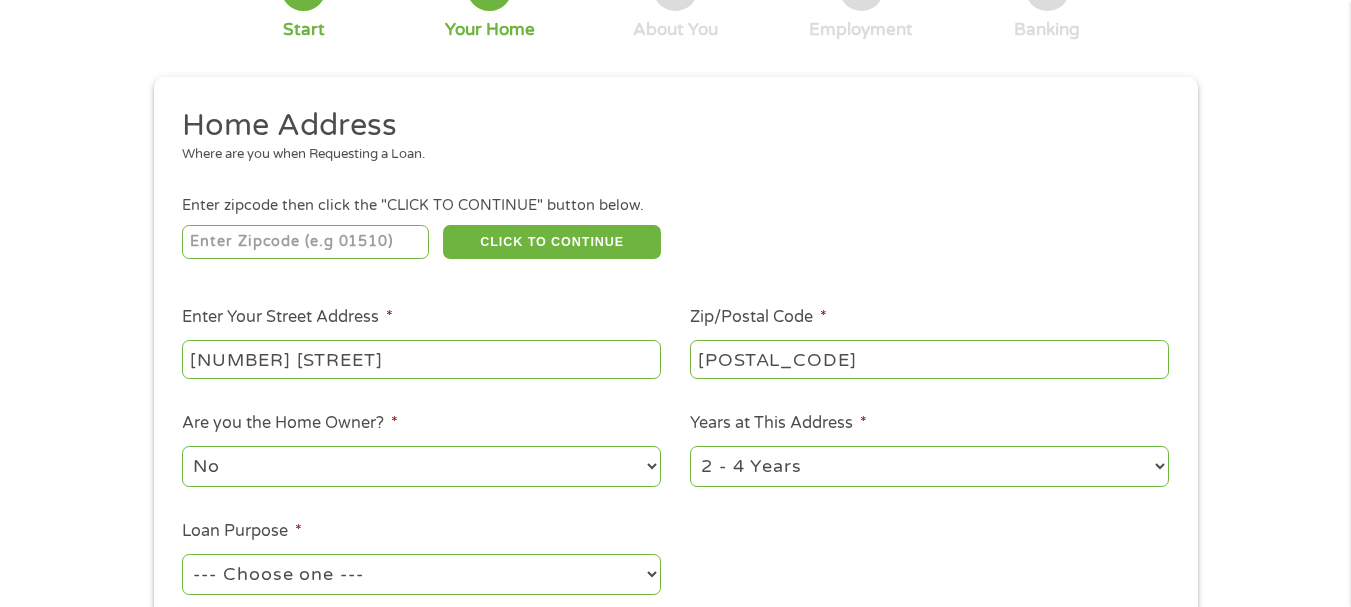 click on "1 Year or less 1 - 2 Years 2 - 4 Years Over 4 Years" at bounding box center (929, 466) 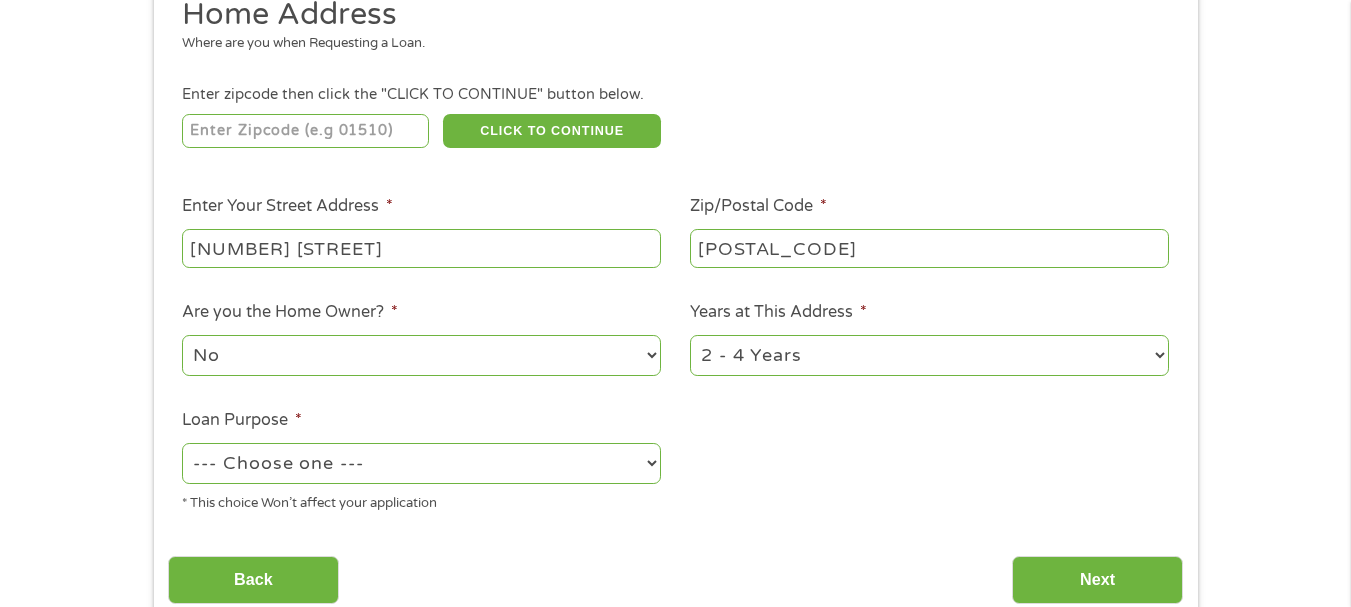scroll, scrollTop: 283, scrollLeft: 0, axis: vertical 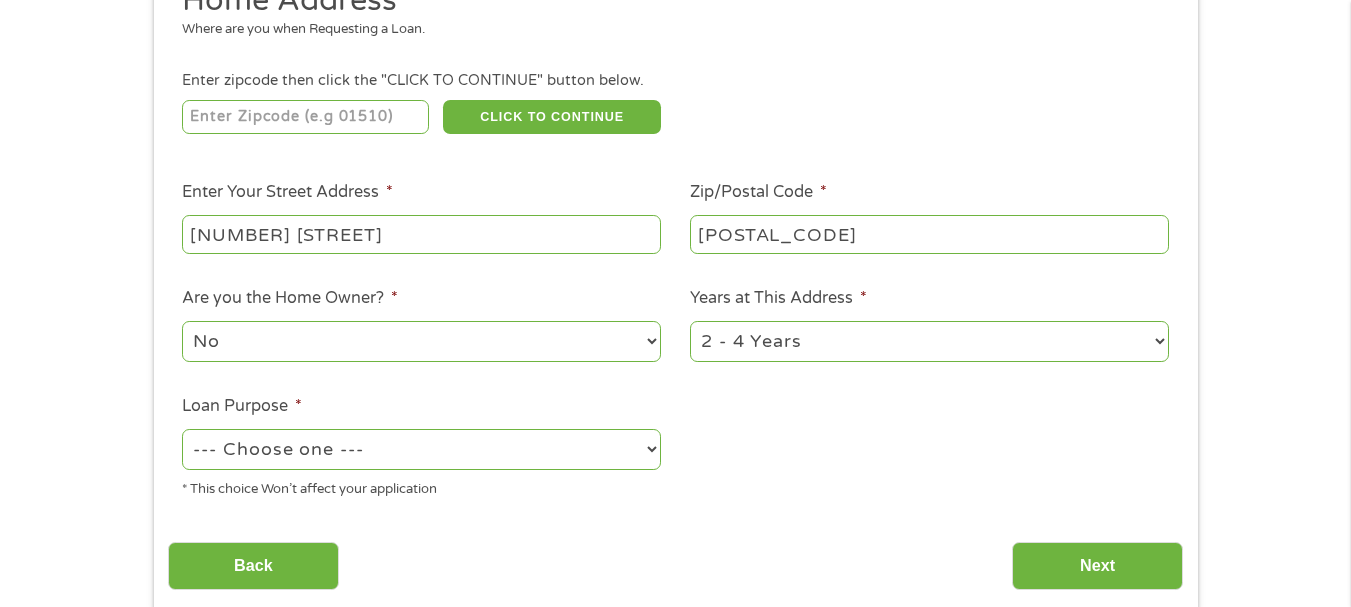 click on "--- Choose one --- Pay Bills Debt Consolidation Home Improvement Major Purchase Car Loan Short Term Cash Medical Expenses Other" at bounding box center (421, 449) 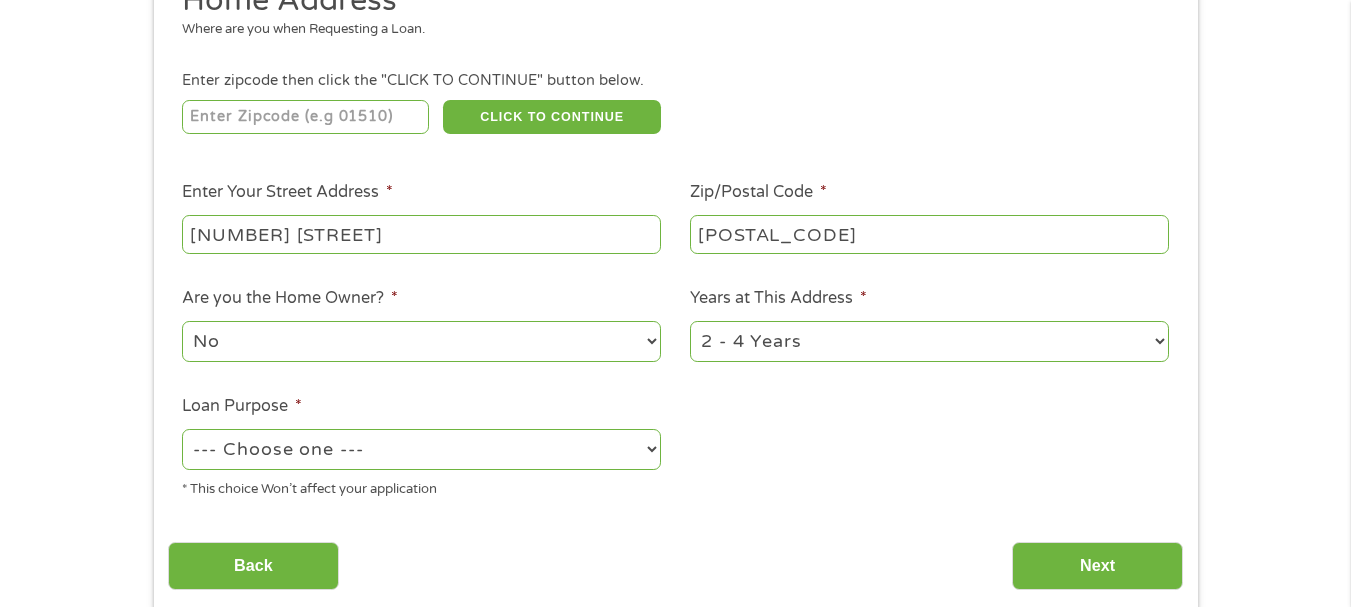 select on "paybills" 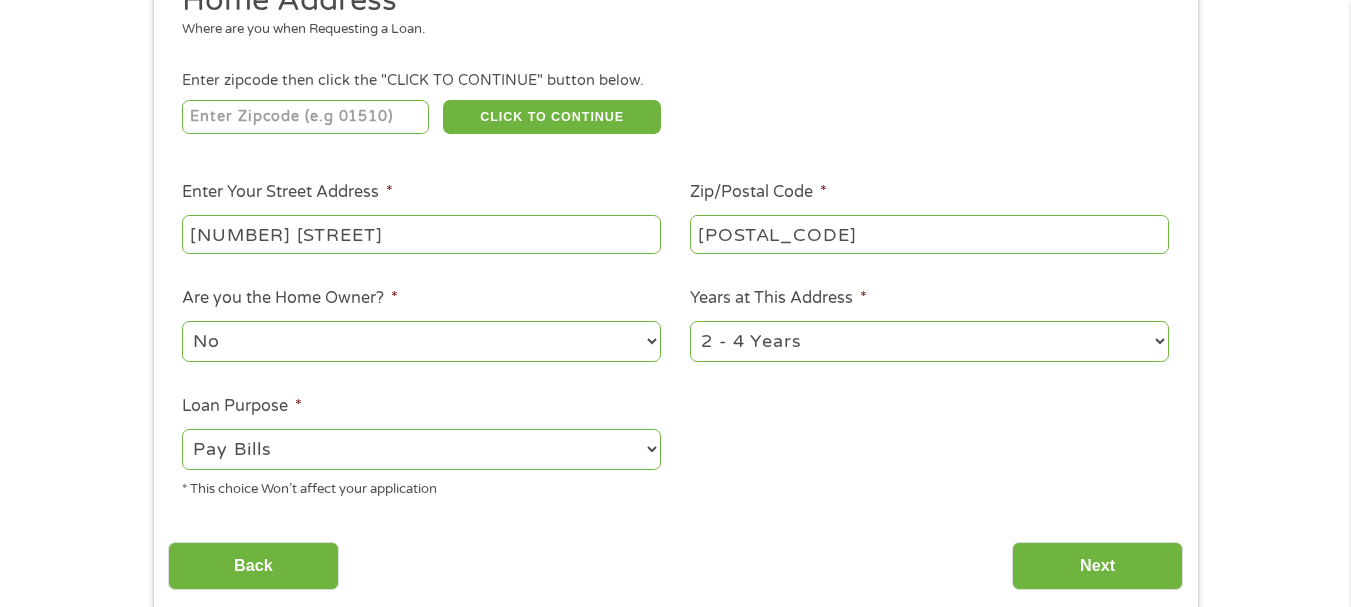 click on "--- Choose one --- Pay Bills Debt Consolidation Home Improvement Major Purchase Car Loan Short Term Cash Medical Expenses Other" at bounding box center [421, 449] 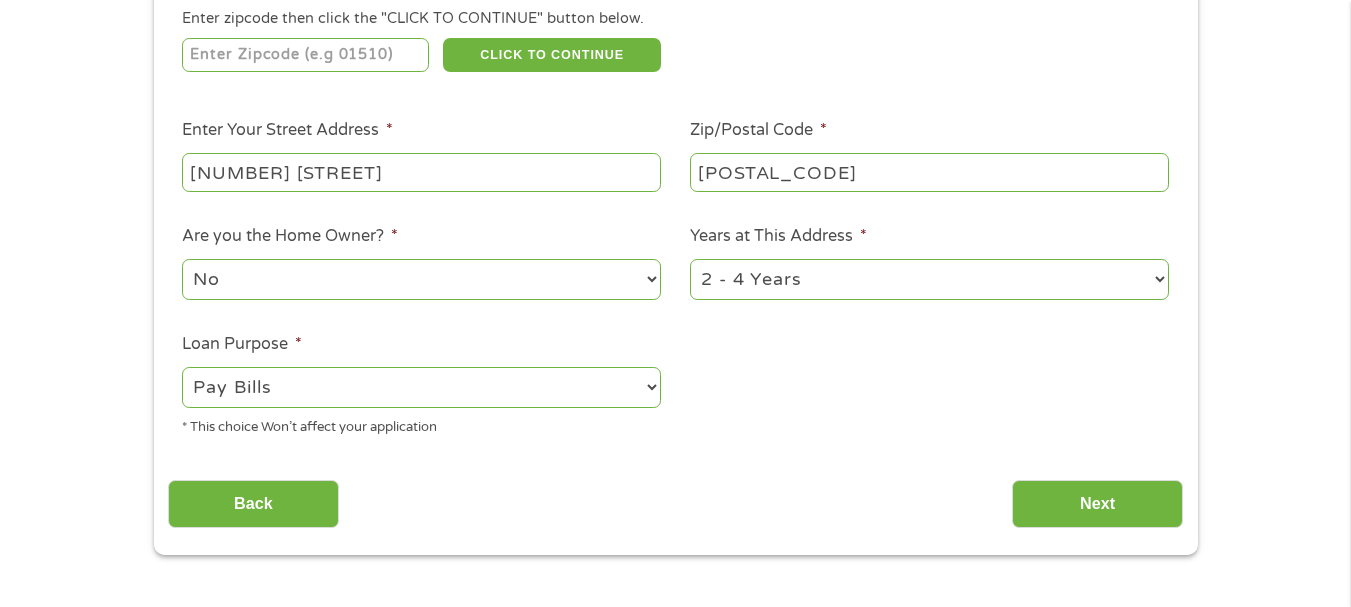 scroll, scrollTop: 349, scrollLeft: 0, axis: vertical 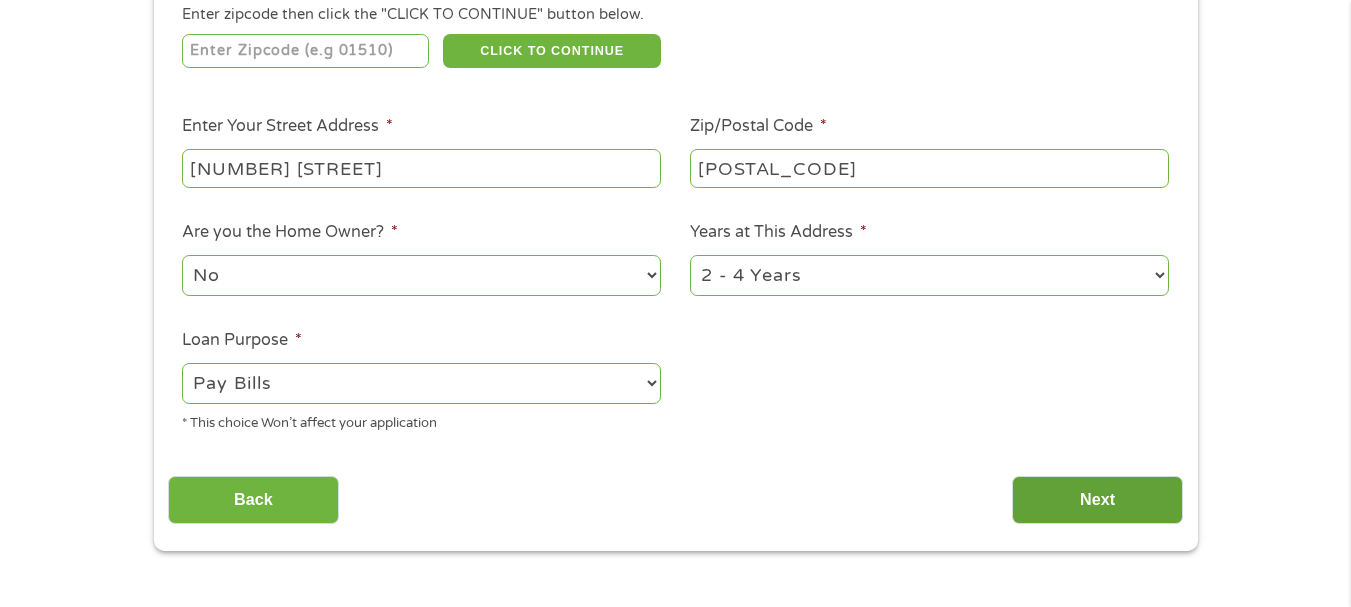 click on "Next" at bounding box center (1097, 500) 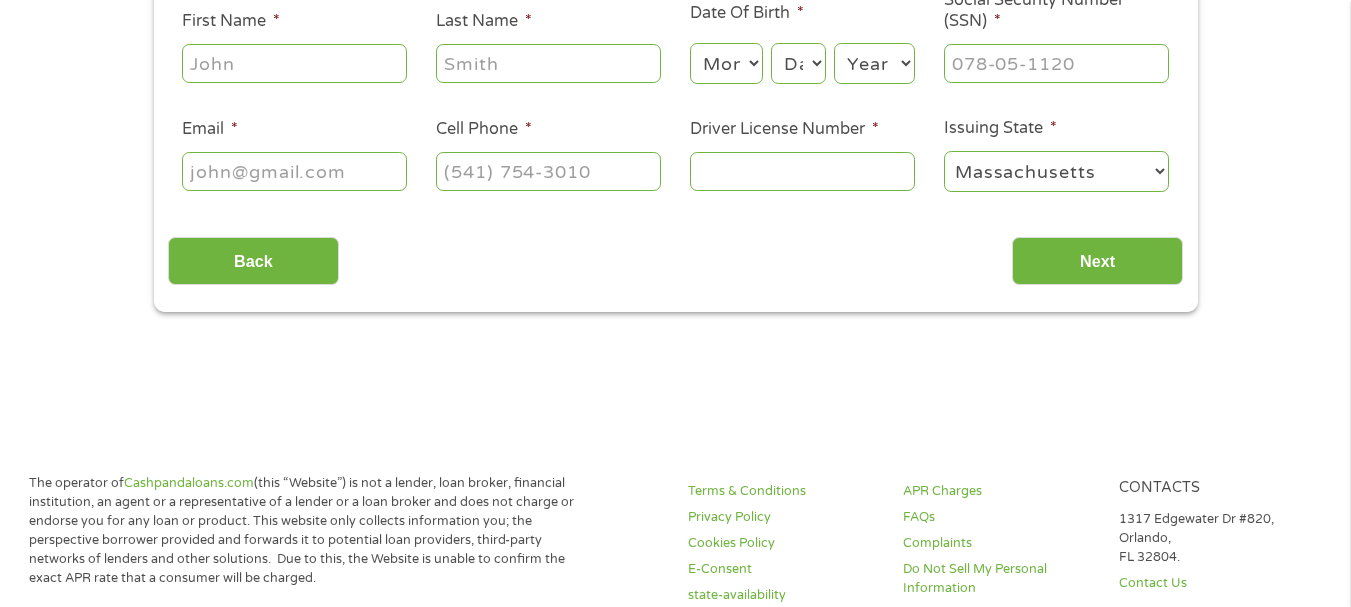 scroll, scrollTop: 8, scrollLeft: 8, axis: both 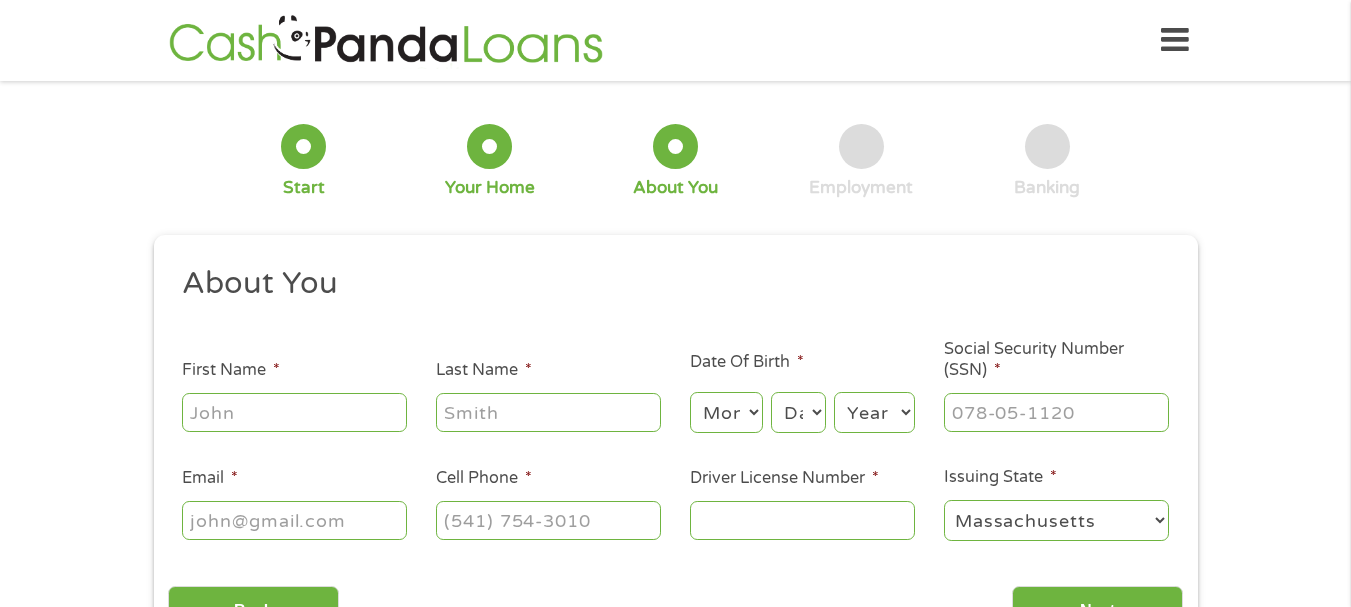 click on "First Name *" at bounding box center (294, 412) 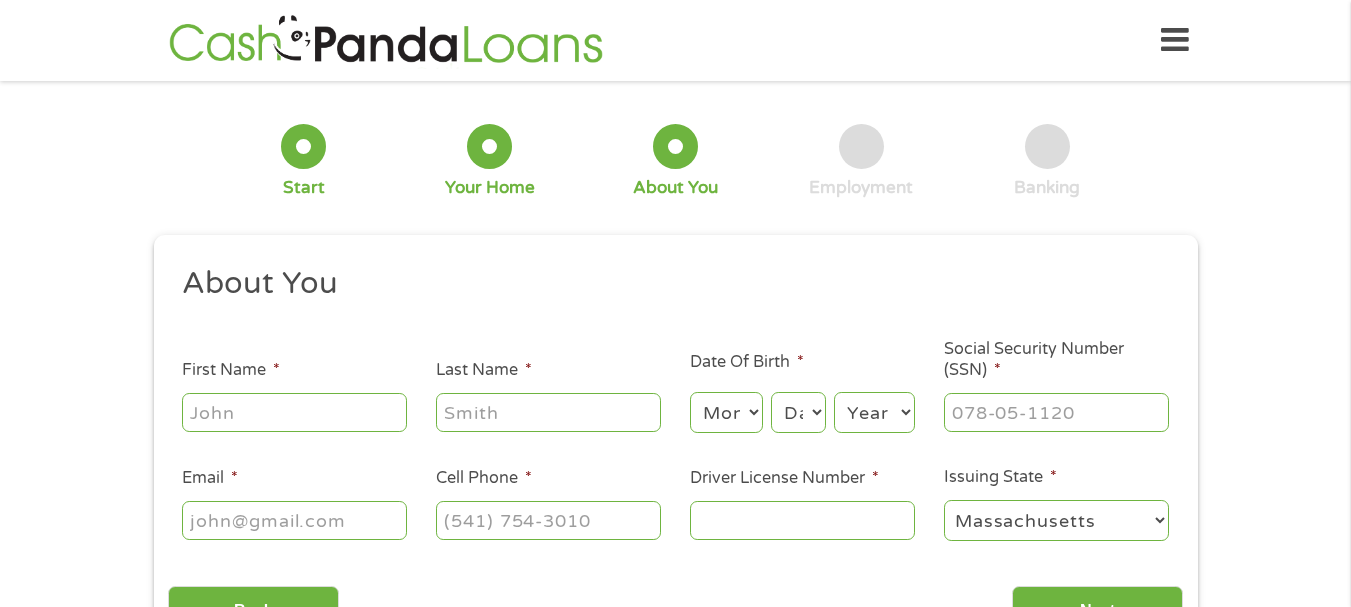 type on "[NAME]" 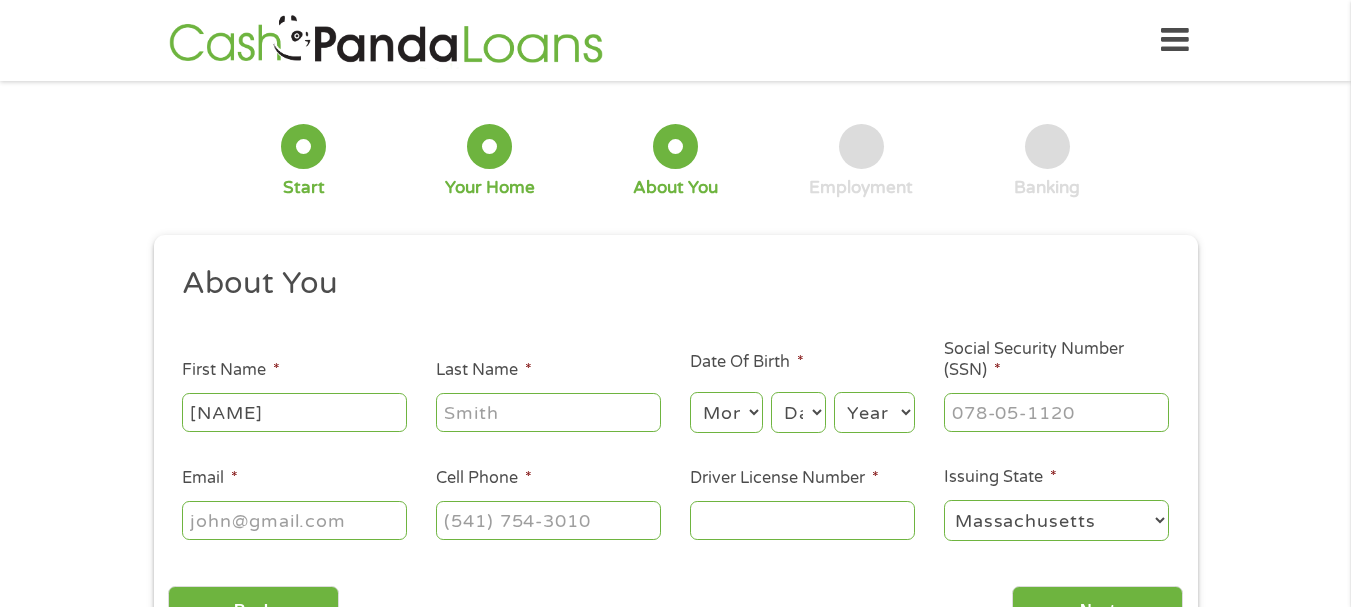 type on "Provost" 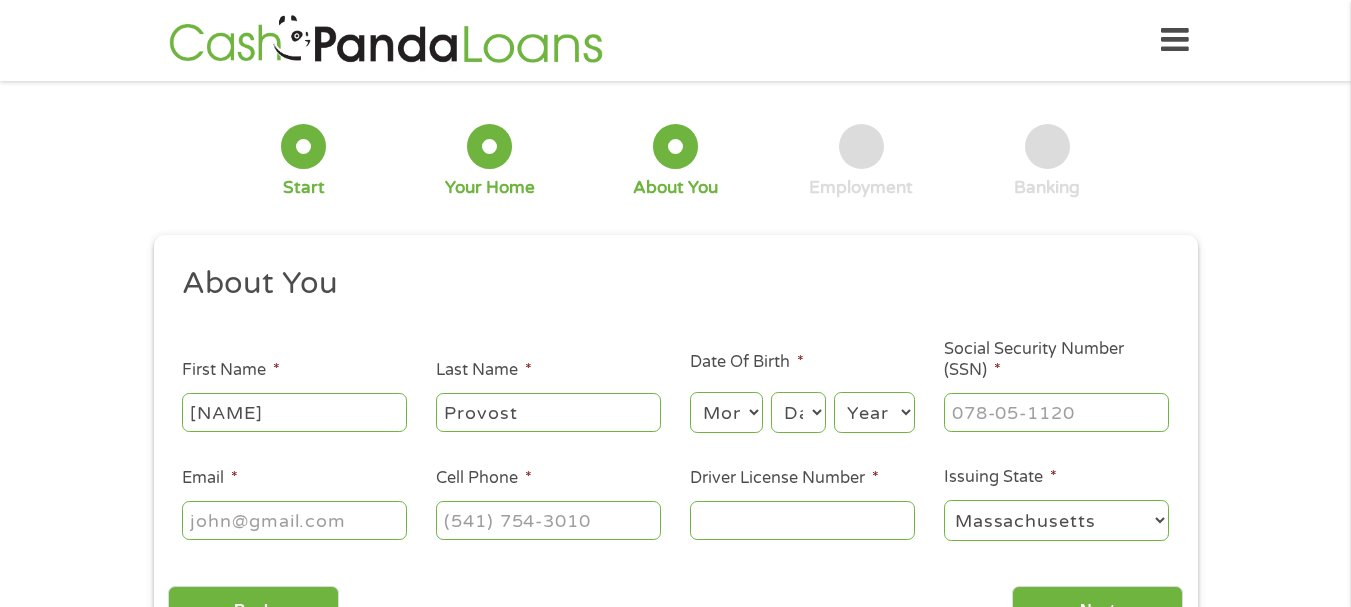 type on "[EMAIL]" 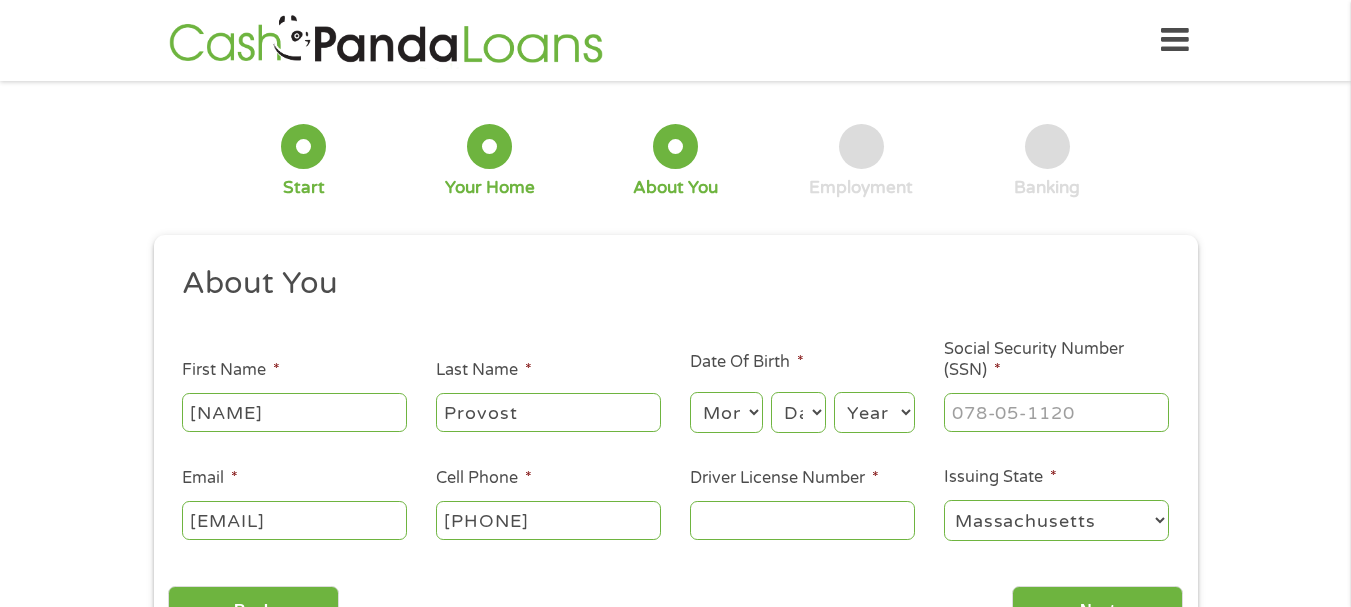 type on "[PHONE]" 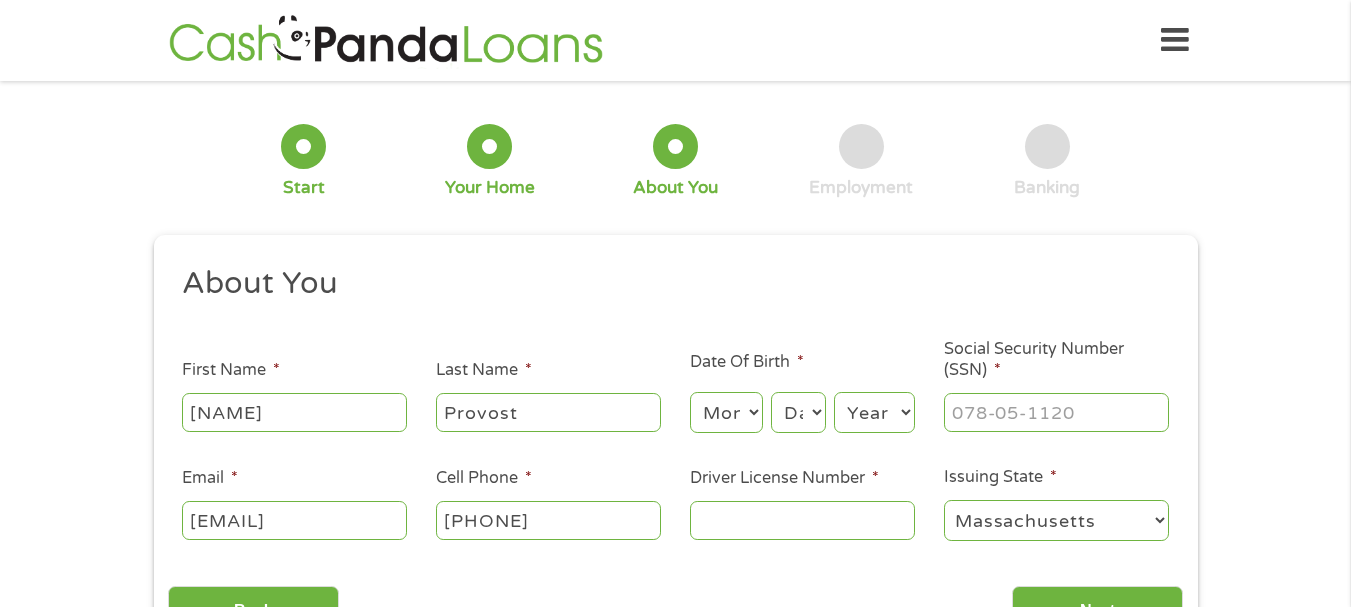 click on "Month 1 2 3 4 5 6 7 8 9 10 11 12" at bounding box center [726, 412] 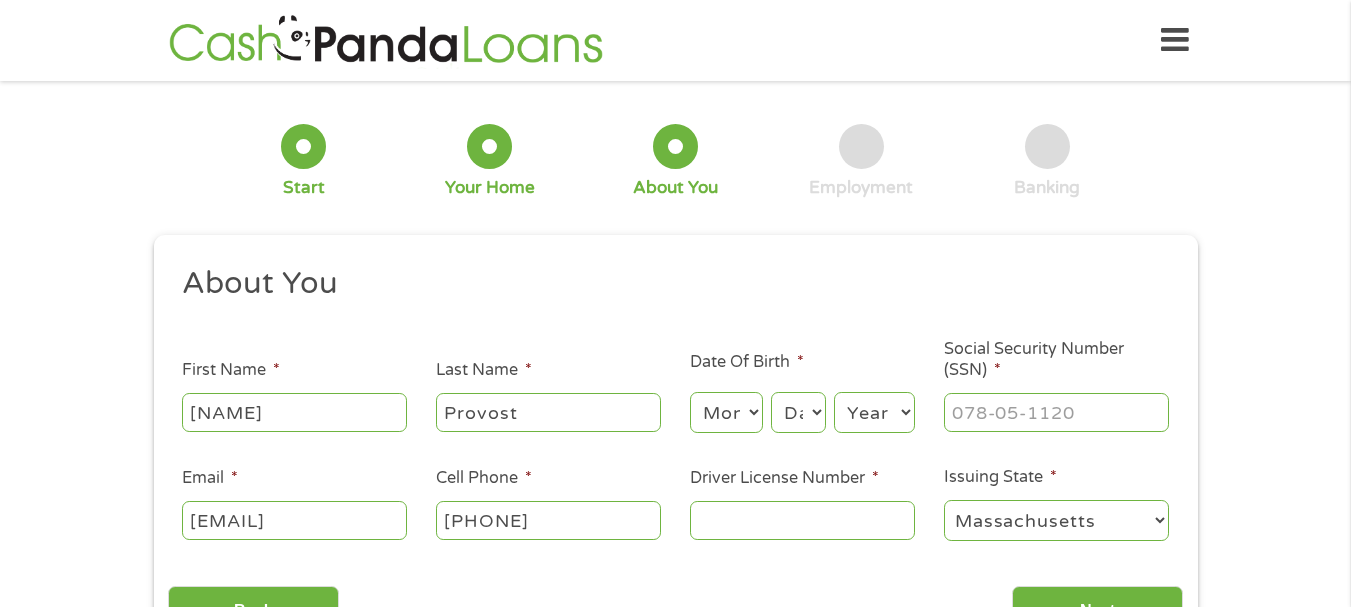 select on "6" 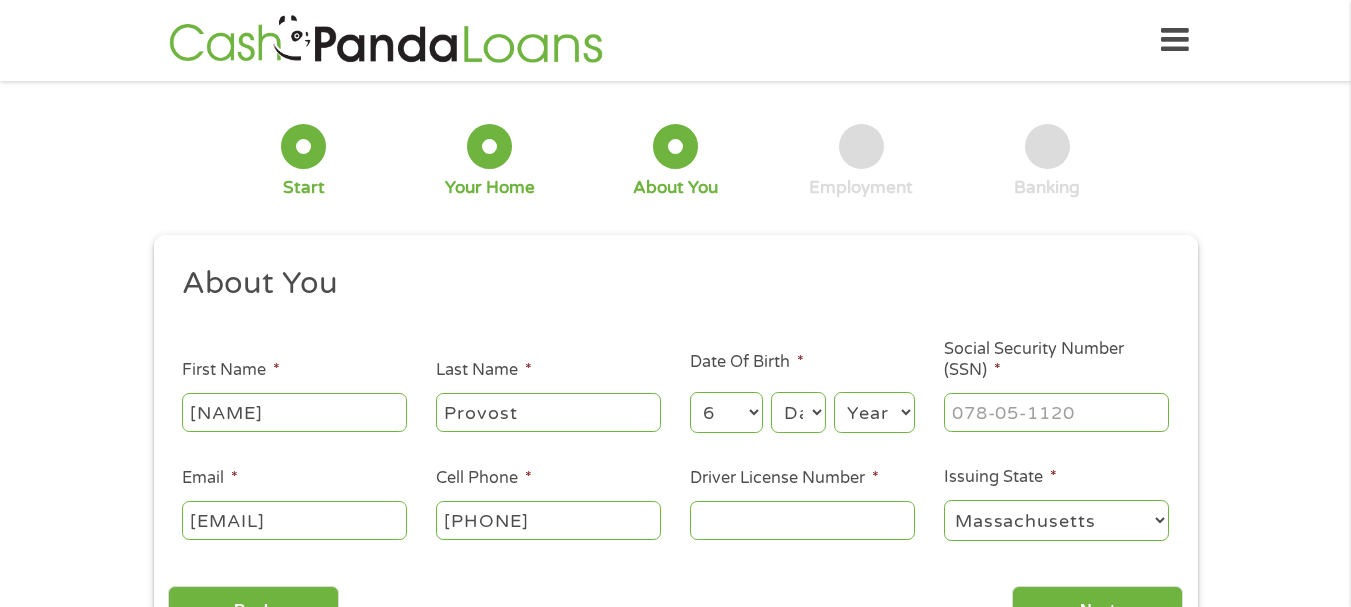click on "Month 1 2 3 4 5 6 7 8 9 10 11 12" at bounding box center [726, 412] 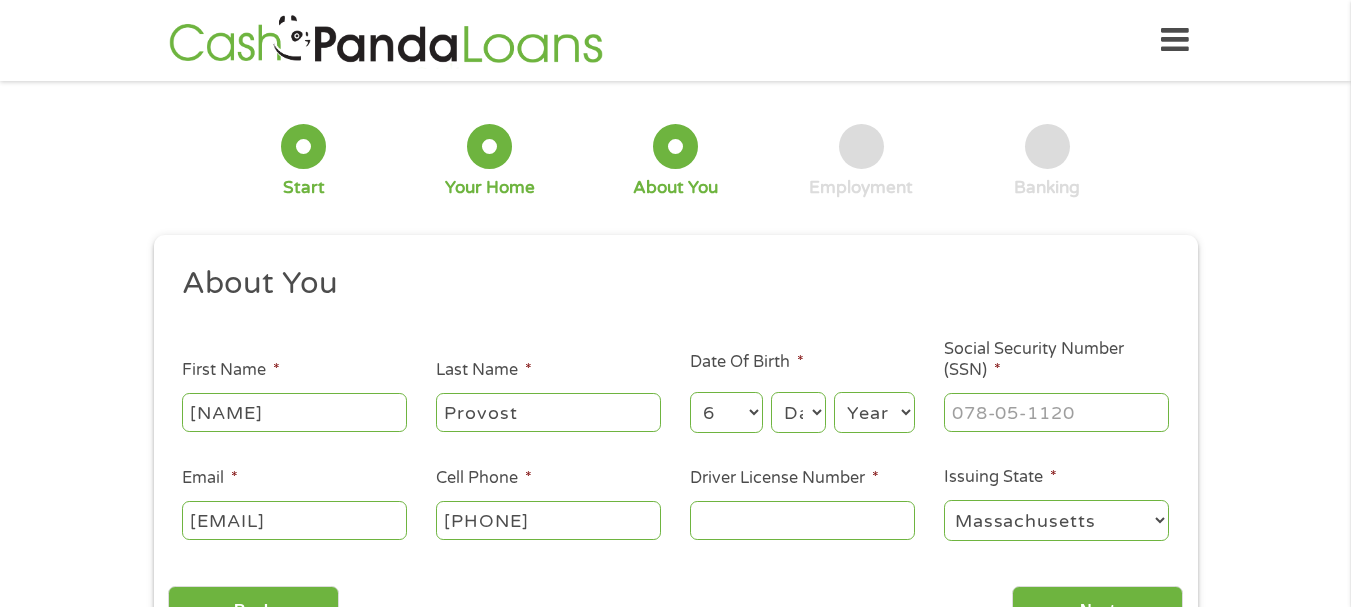 click on "Day 1 2 3 4 5 6 7 8 9 10 11 12 13 14 15 16 17 18 19 20 21 22 23 24 25 26 27 28 29 30 31" at bounding box center [798, 412] 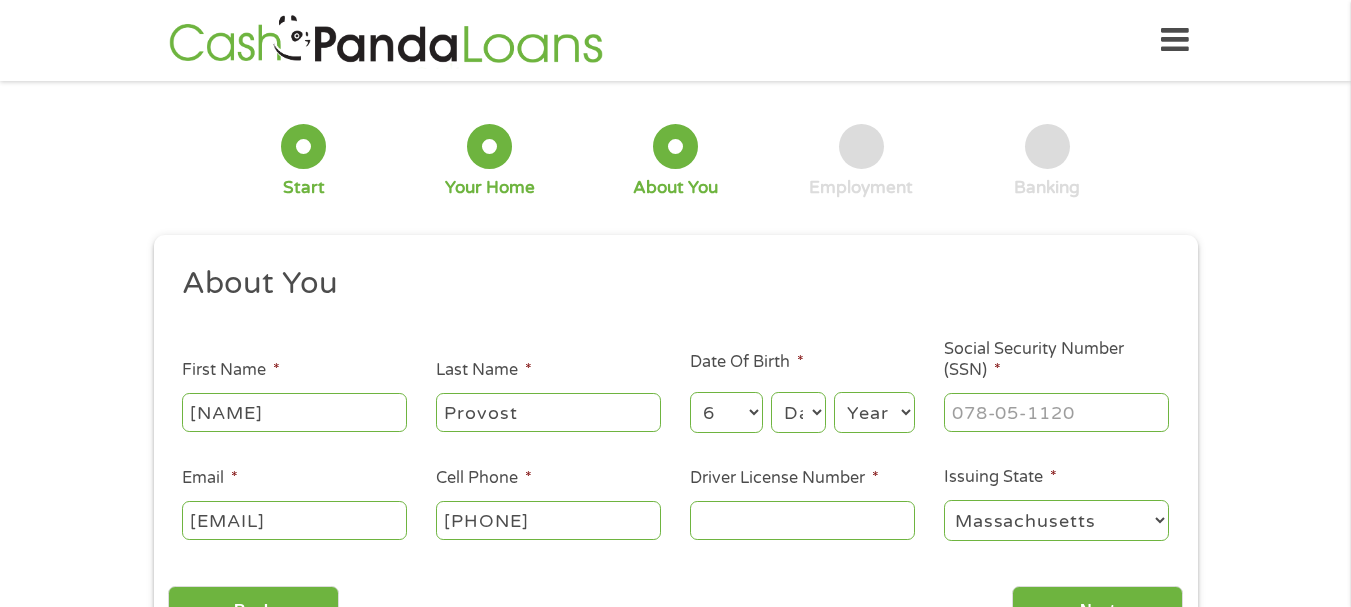 select on "16" 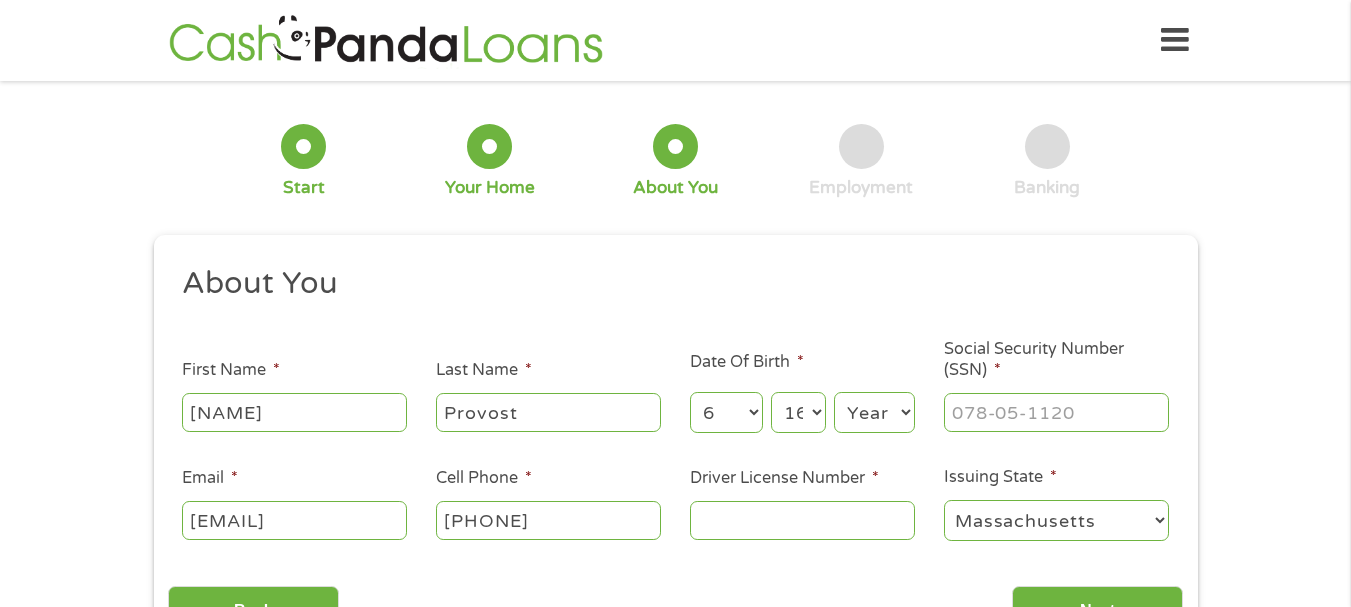 click on "Day 1 2 3 4 5 6 7 8 9 10 11 12 13 14 15 16 17 18 19 20 21 22 23 24 25 26 27 28 29 30 31" at bounding box center (798, 412) 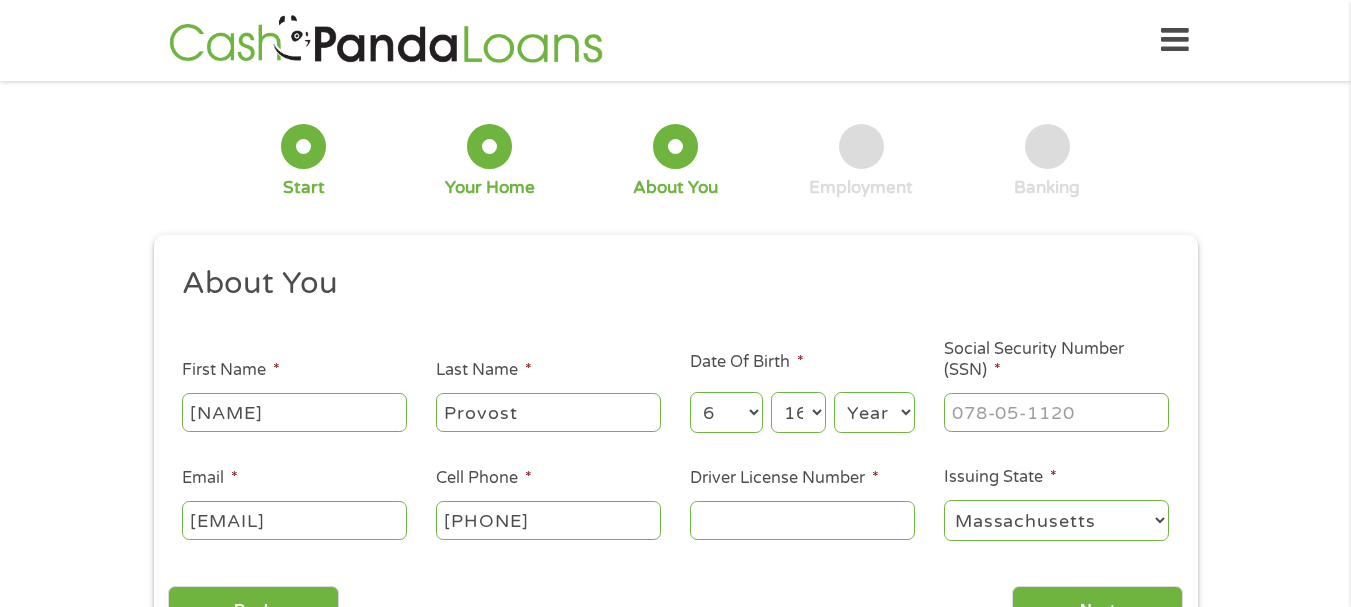 select on "1949" 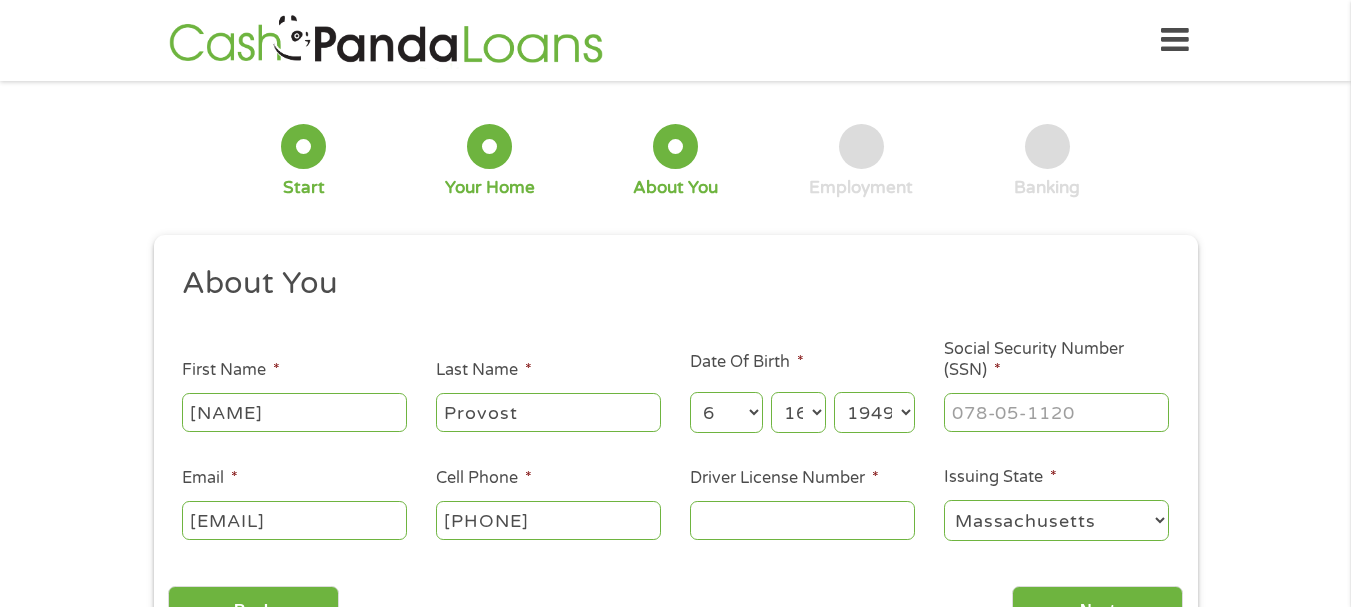 click on "Year 2007 2006 2005 2004 2003 2002 2001 2000 1999 1998 1997 1996 1995 1994 1993 1992 1991 1990 1989 1988 1987 1986 1985 1984 1983 1982 1981 1980 1979 1978 1977 1976 1975 1974 1973 1972 1971 1970 1969 1968 1967 1966 1965 1964 1963 1962 1961 1960 1959 1958 1957 1956 1955 1954 1953 1952 1951 1950 1949 1948 1947 1946 1945 1944 1943 1942 1941 1940 1939 1938 1937 1936 1935 1934 1933 1932 1931 1930 1929 1928 1927 1926 1925 1924 1923 1922 1921 1920" at bounding box center [874, 412] 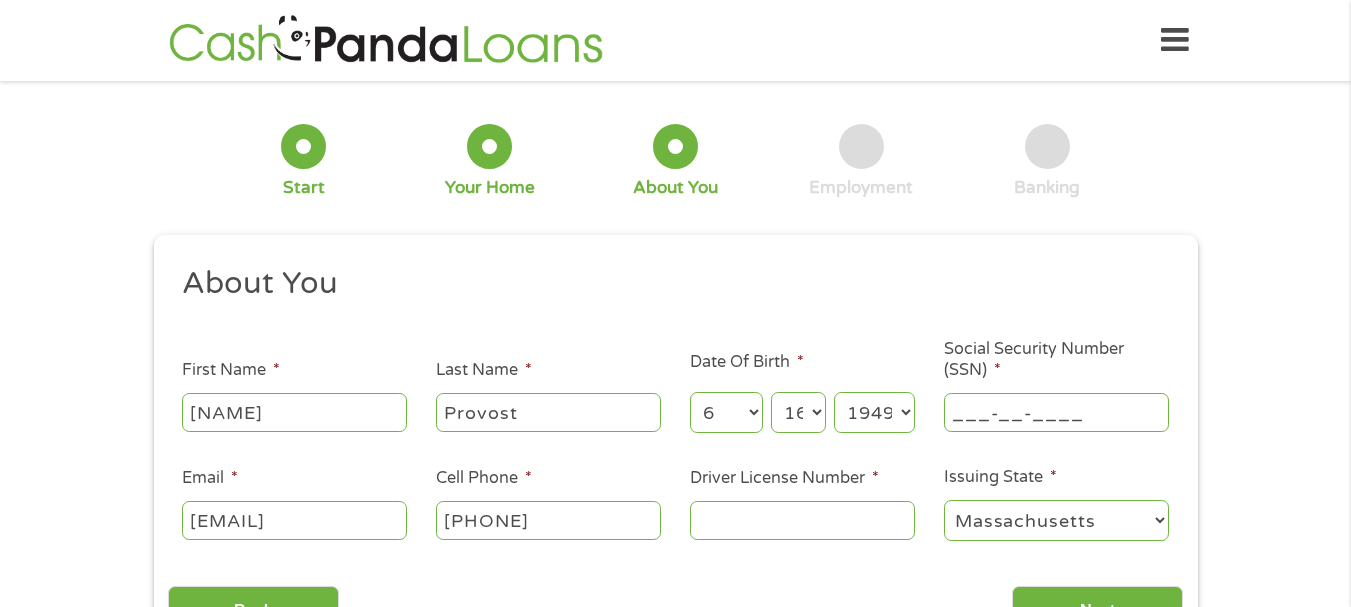 click on "___-__-____" at bounding box center (1056, 412) 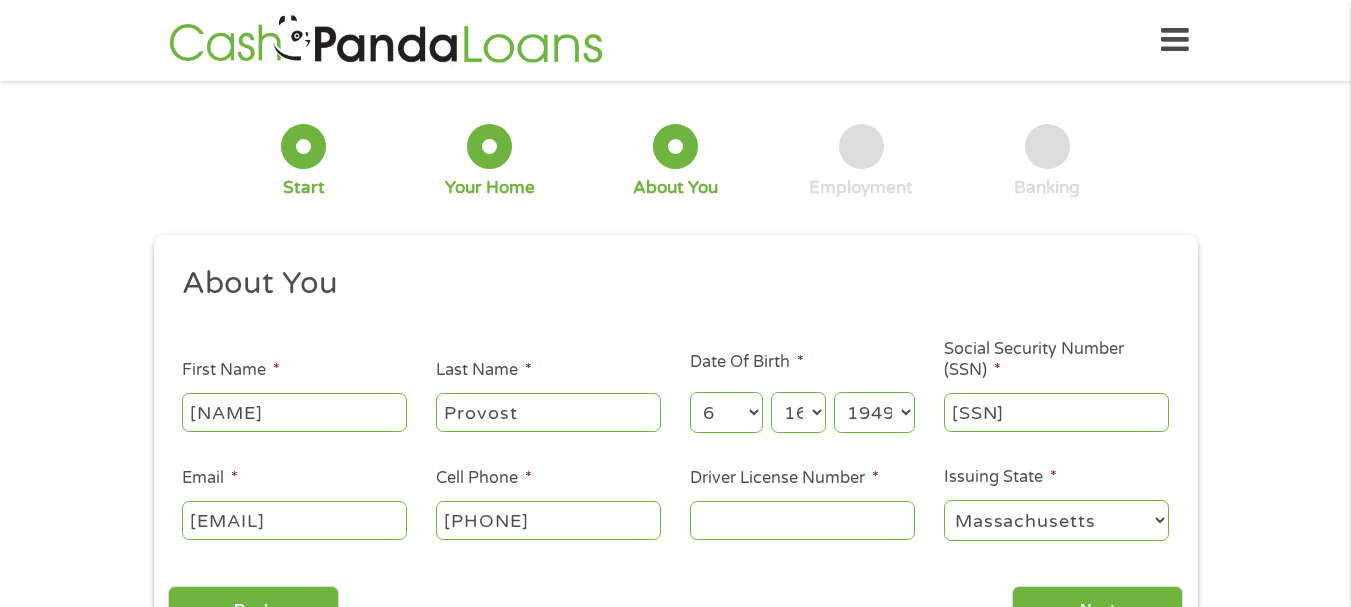 type on "[SSN]" 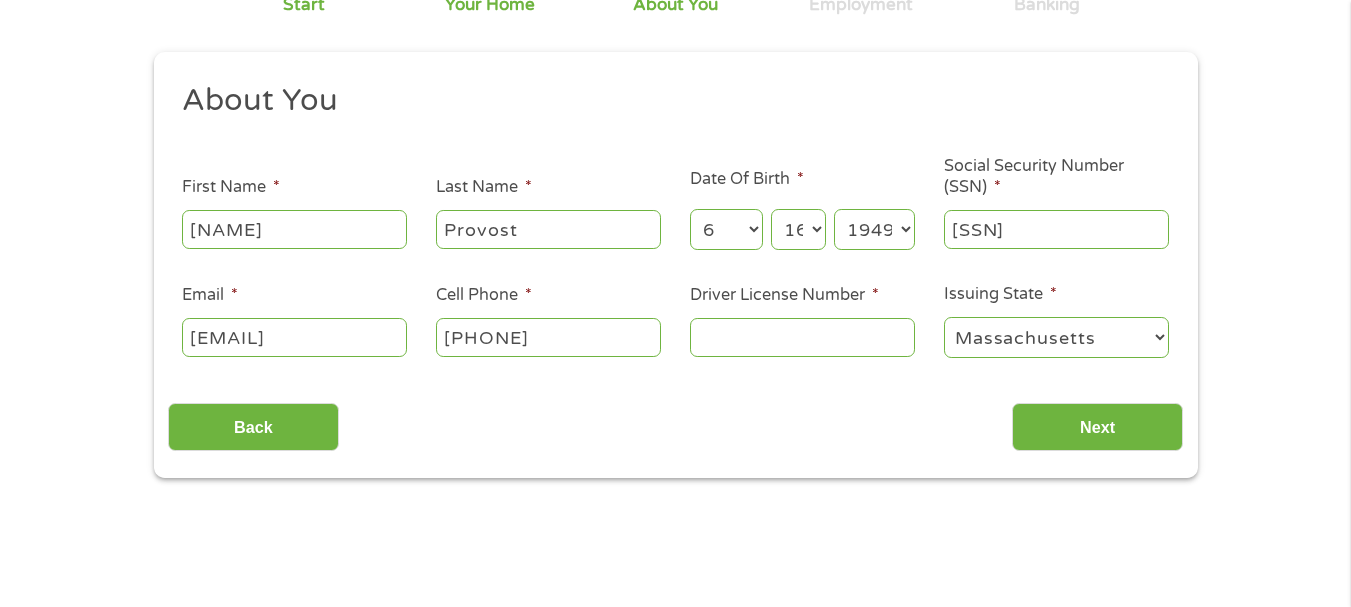 scroll, scrollTop: 185, scrollLeft: 0, axis: vertical 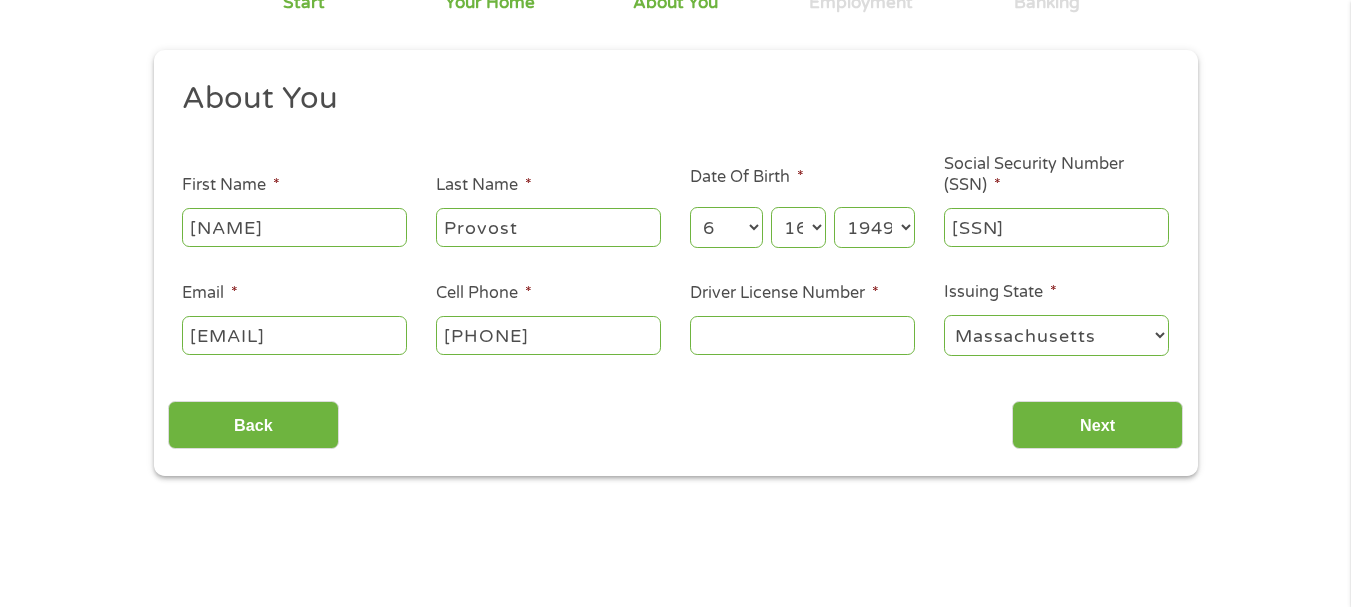 click on "Driver License Number *" at bounding box center (802, 335) 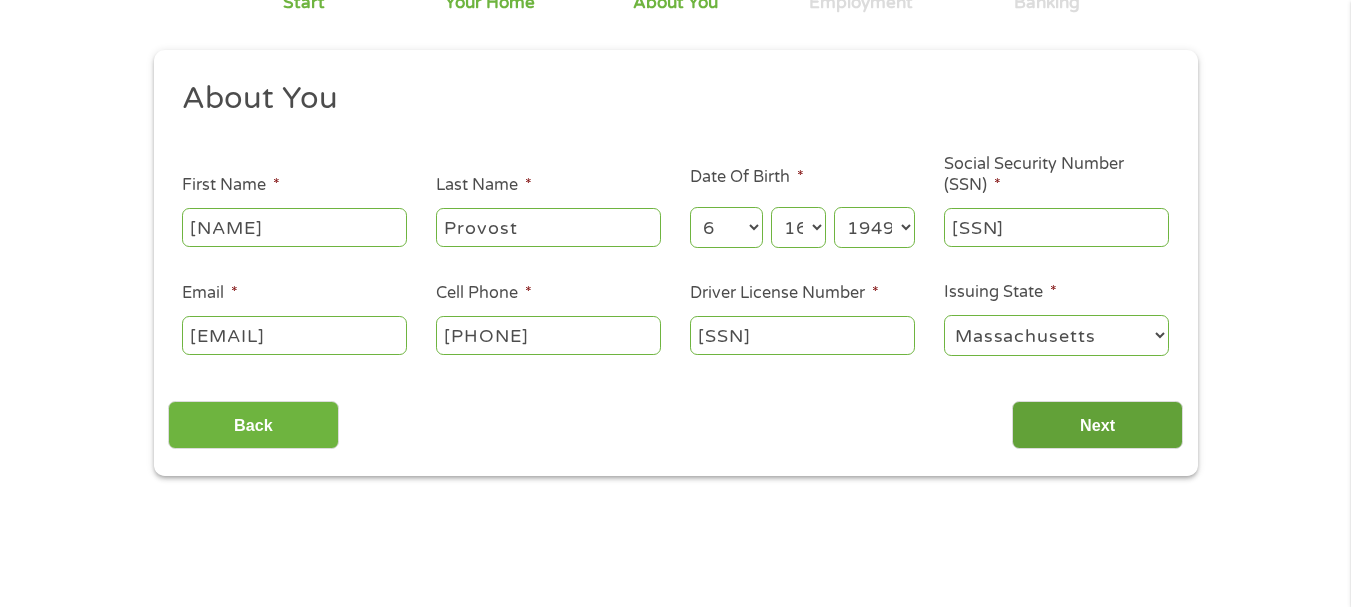 type on "[SSN]" 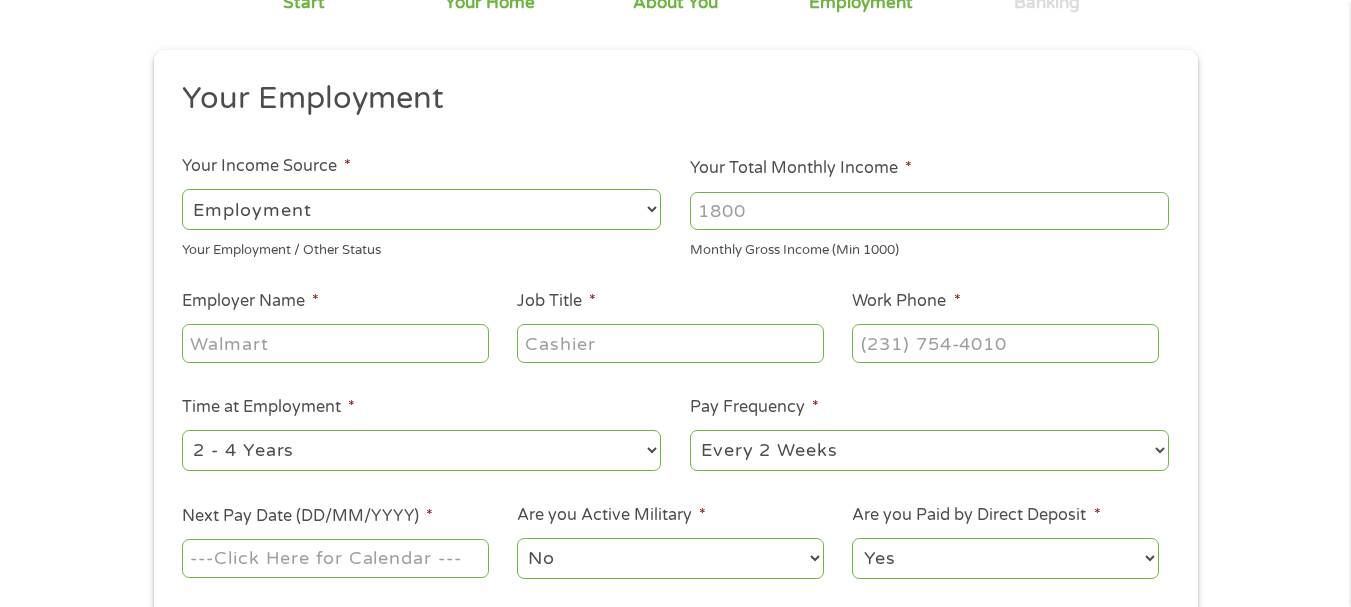 scroll, scrollTop: 88, scrollLeft: 0, axis: vertical 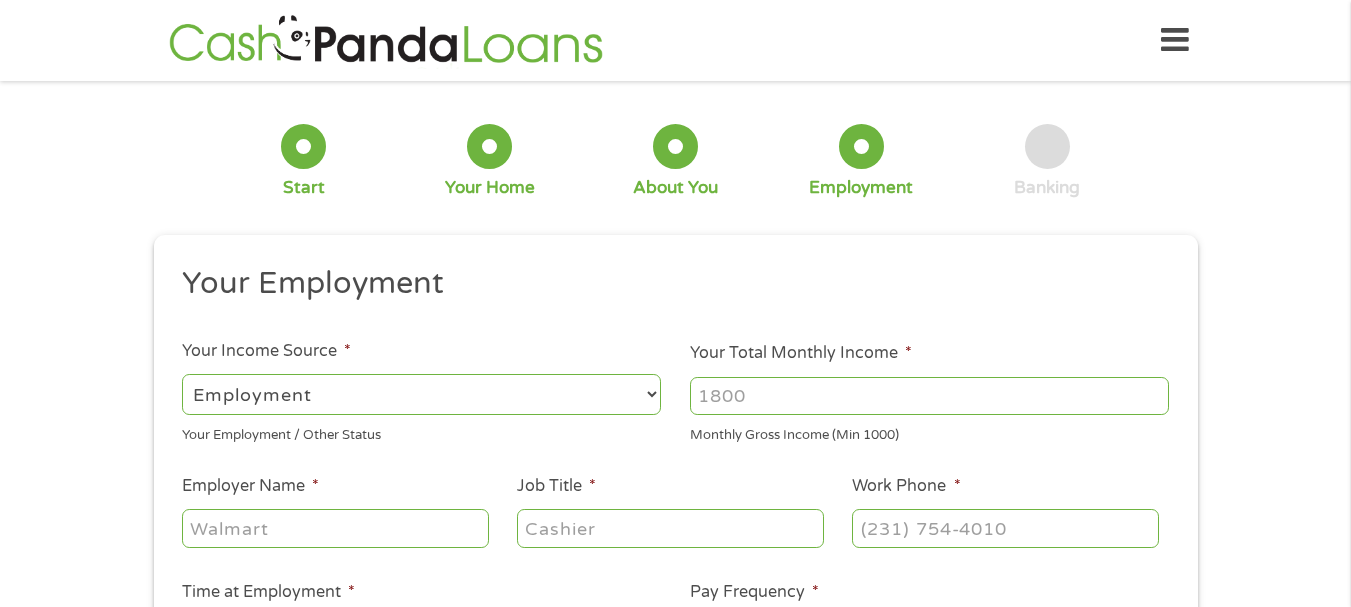 click on "--- Choose one --- Employment Self Employed Benefits" at bounding box center [421, 394] 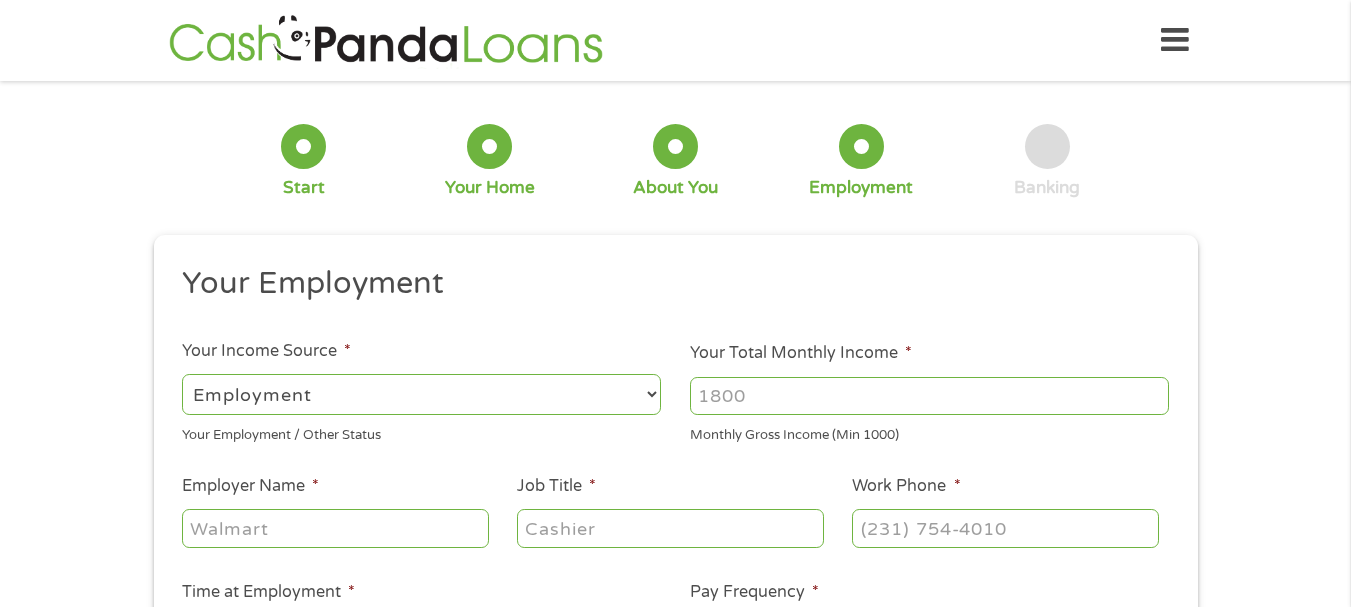 select on "benefits" 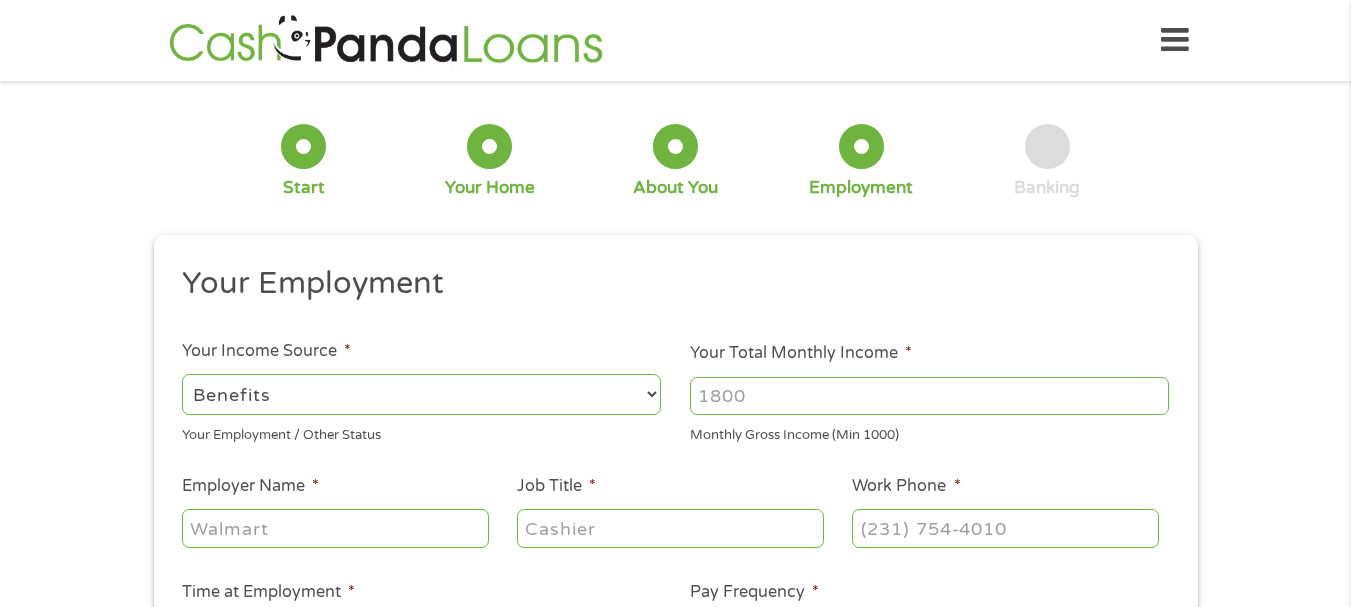 click on "--- Choose one --- Employment Self Employed Benefits" at bounding box center (421, 394) 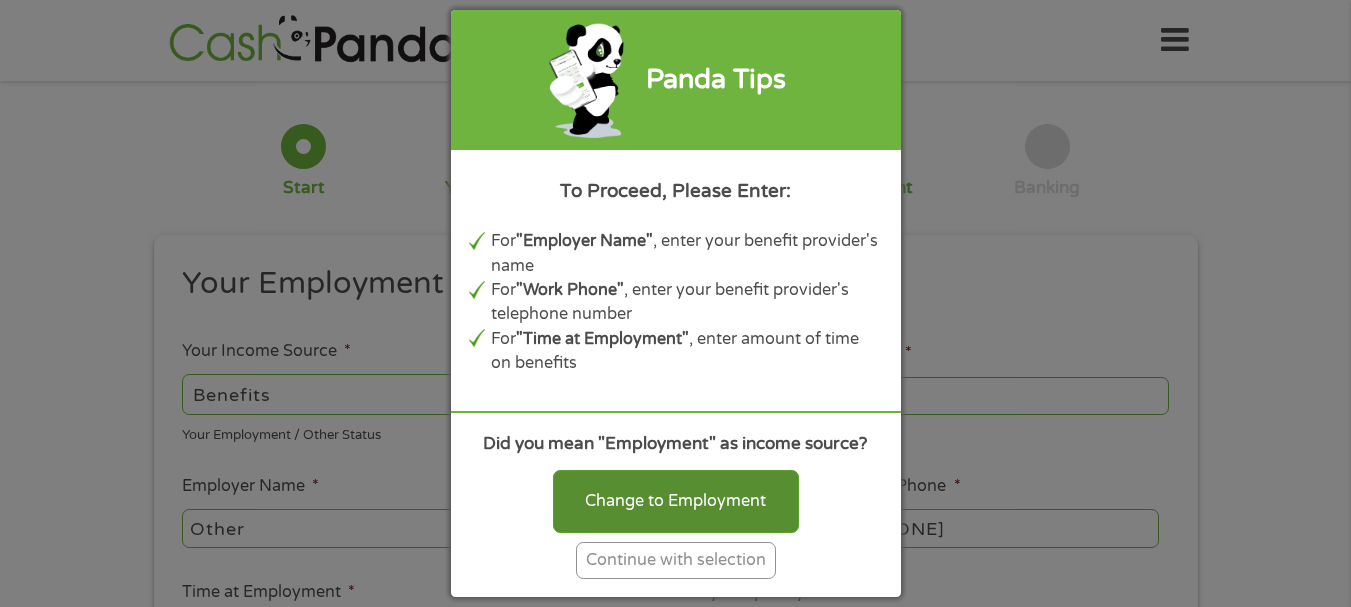 click on "Change to Employment" at bounding box center [676, 501] 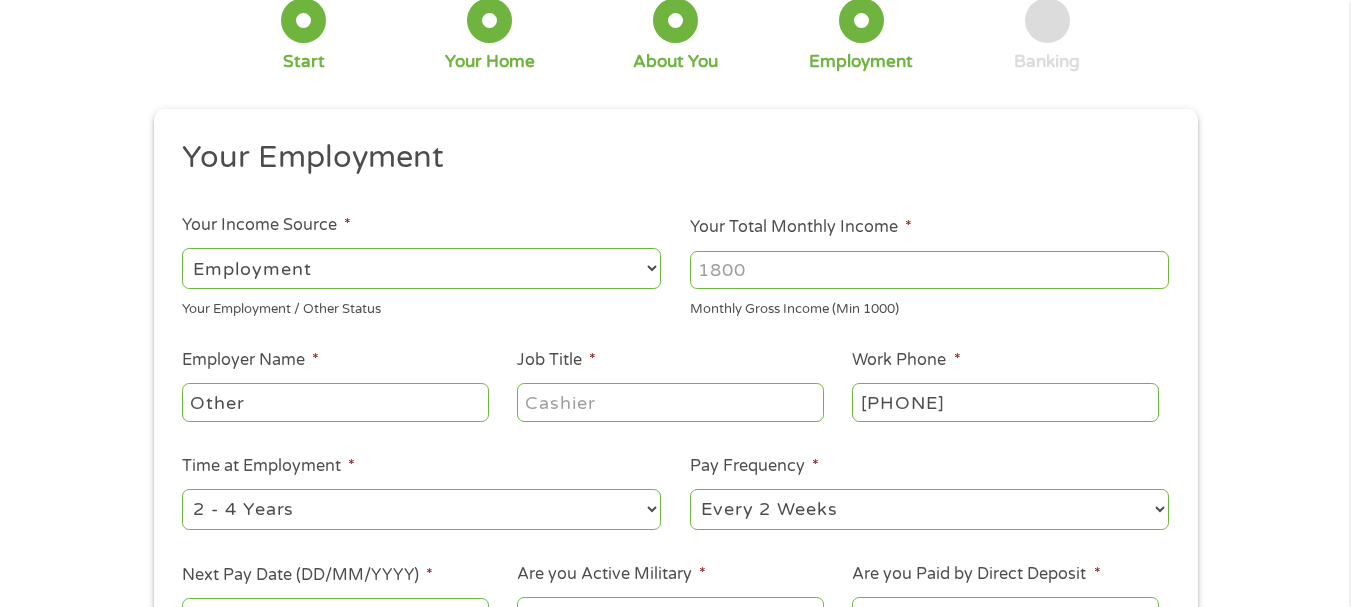 scroll, scrollTop: 130, scrollLeft: 0, axis: vertical 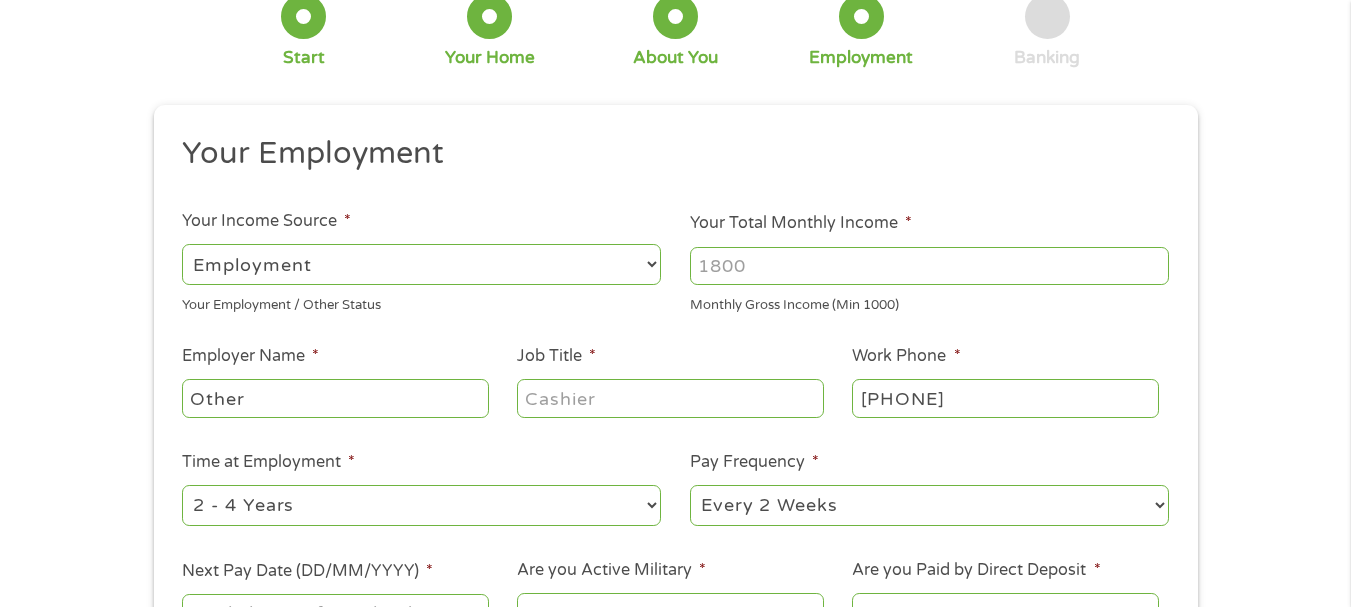 click on "--- Choose one --- Employment Self Employed Benefits" at bounding box center (421, 264) 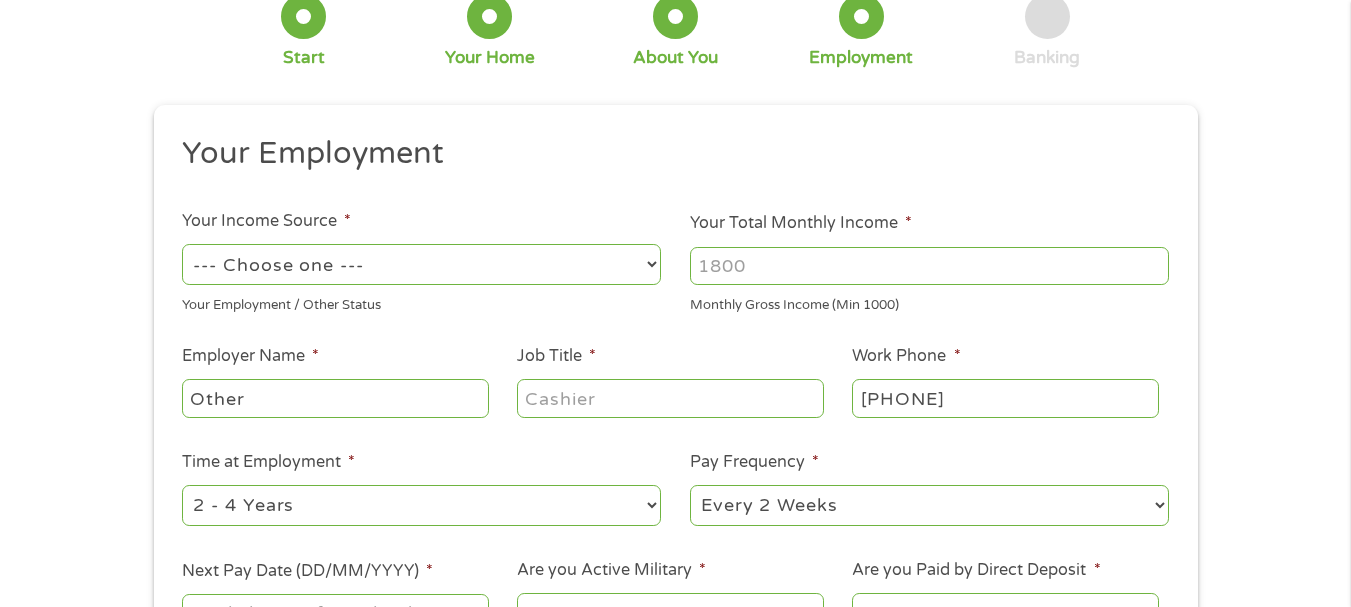 click on "--- Choose one --- Employment Self Employed Benefits" at bounding box center [421, 264] 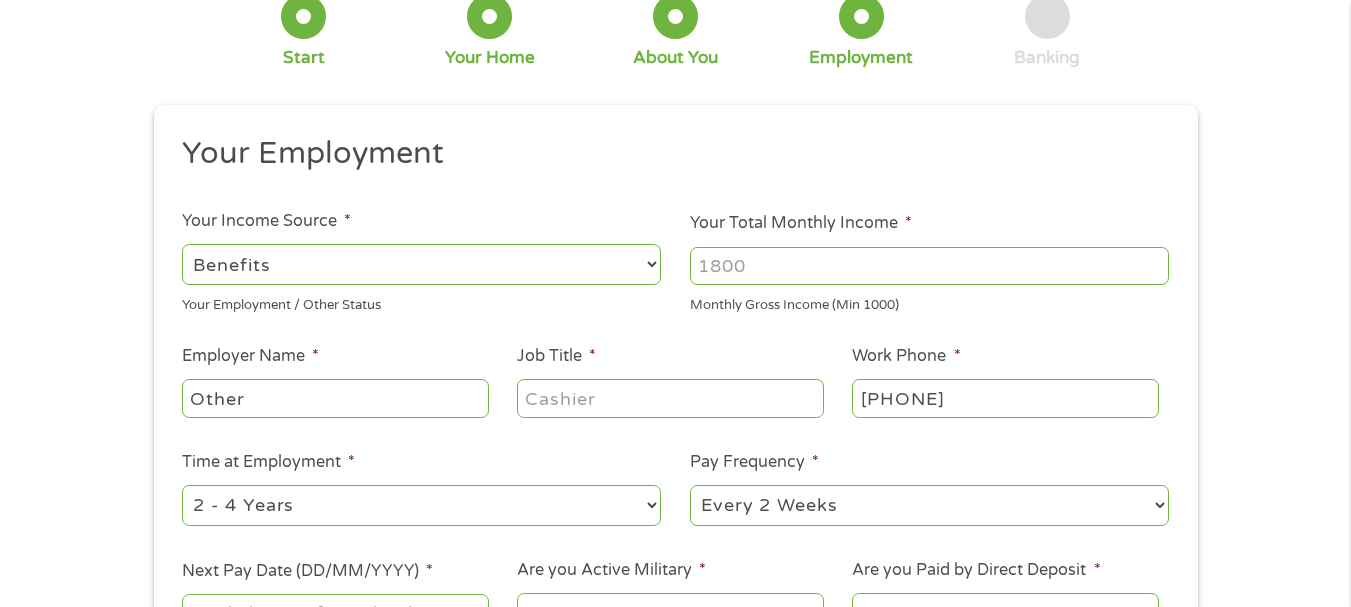 click on "--- Choose one --- Employment Self Employed Benefits" at bounding box center [421, 264] 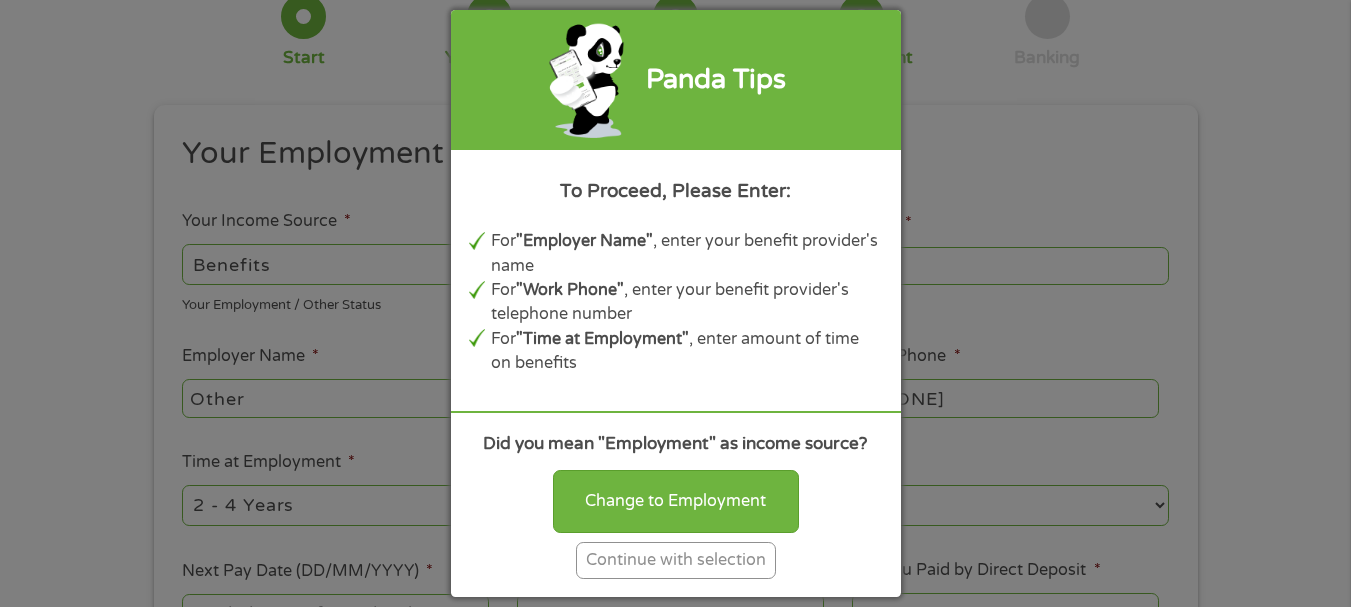 click on "Continue with selection" at bounding box center [676, 560] 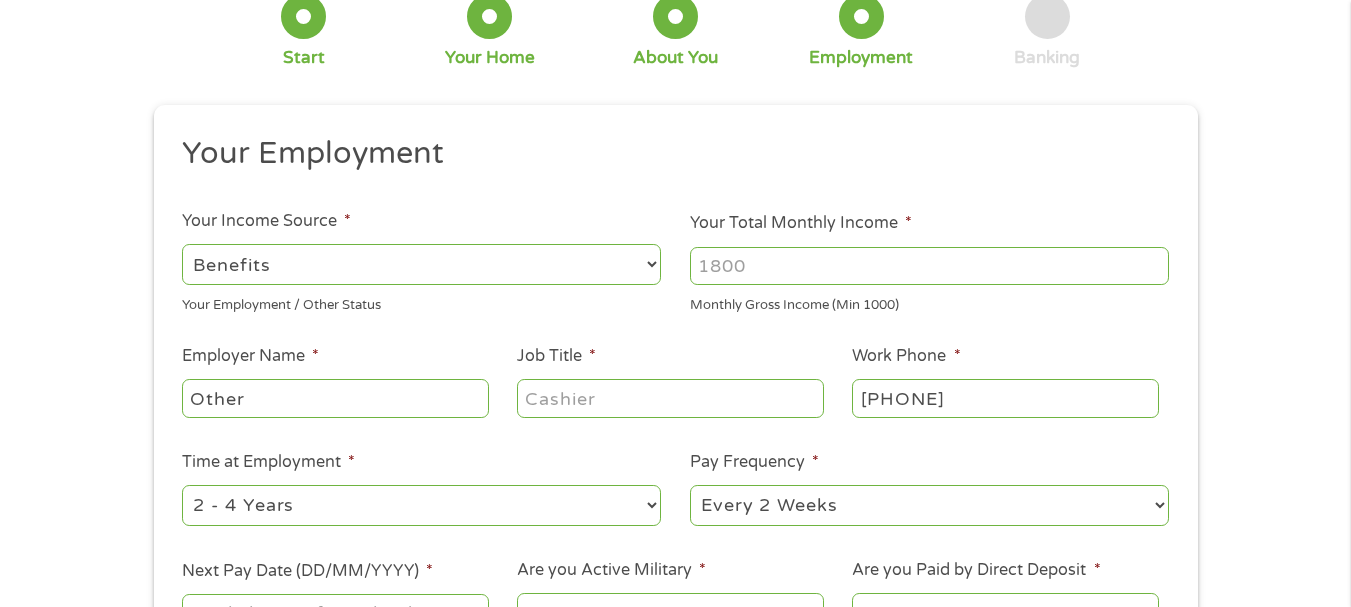 click on "Your Total Monthly Income *" at bounding box center [929, 266] 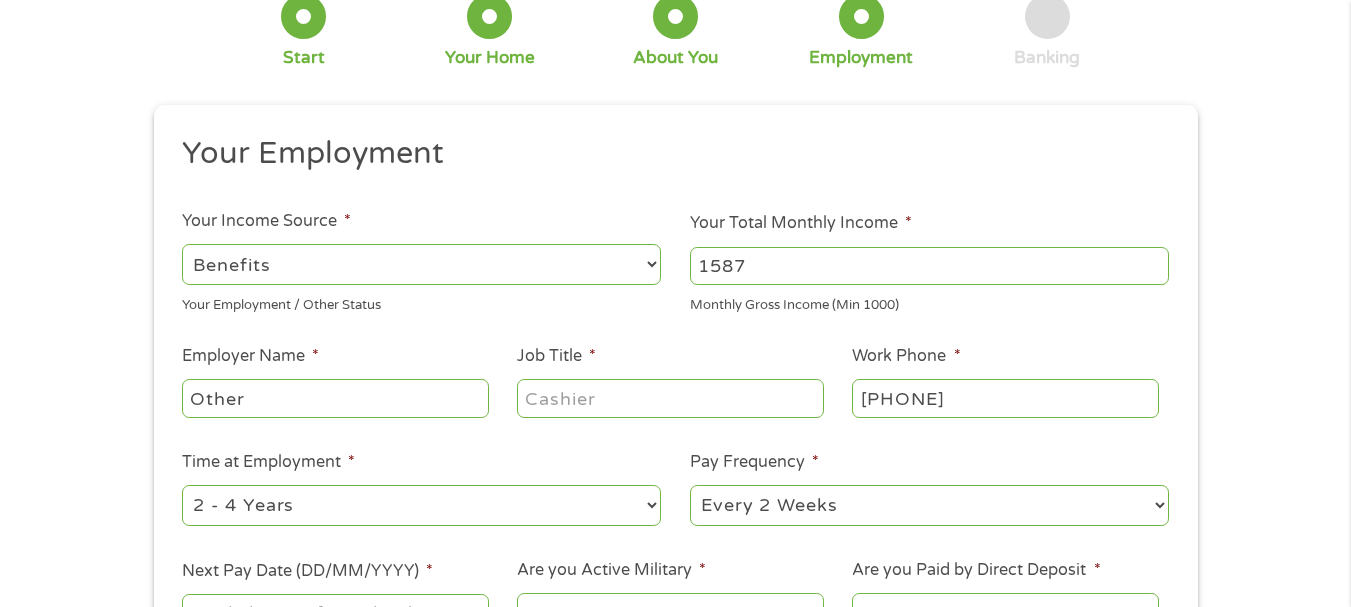 type on "1587" 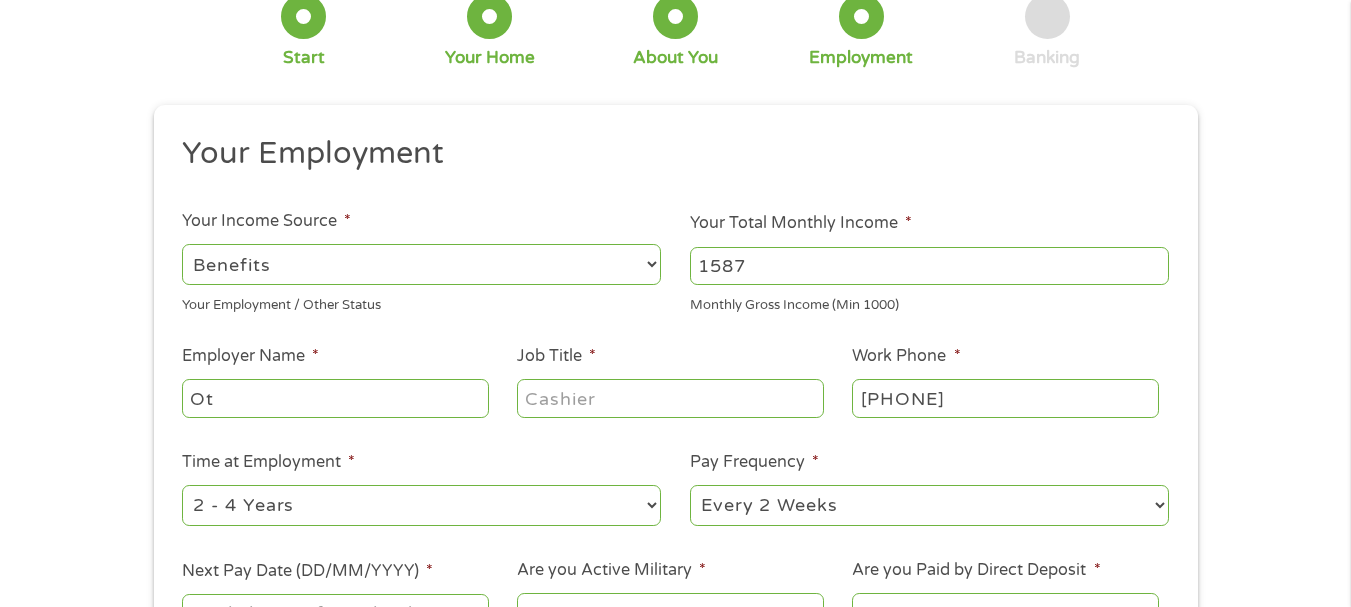 type on "O" 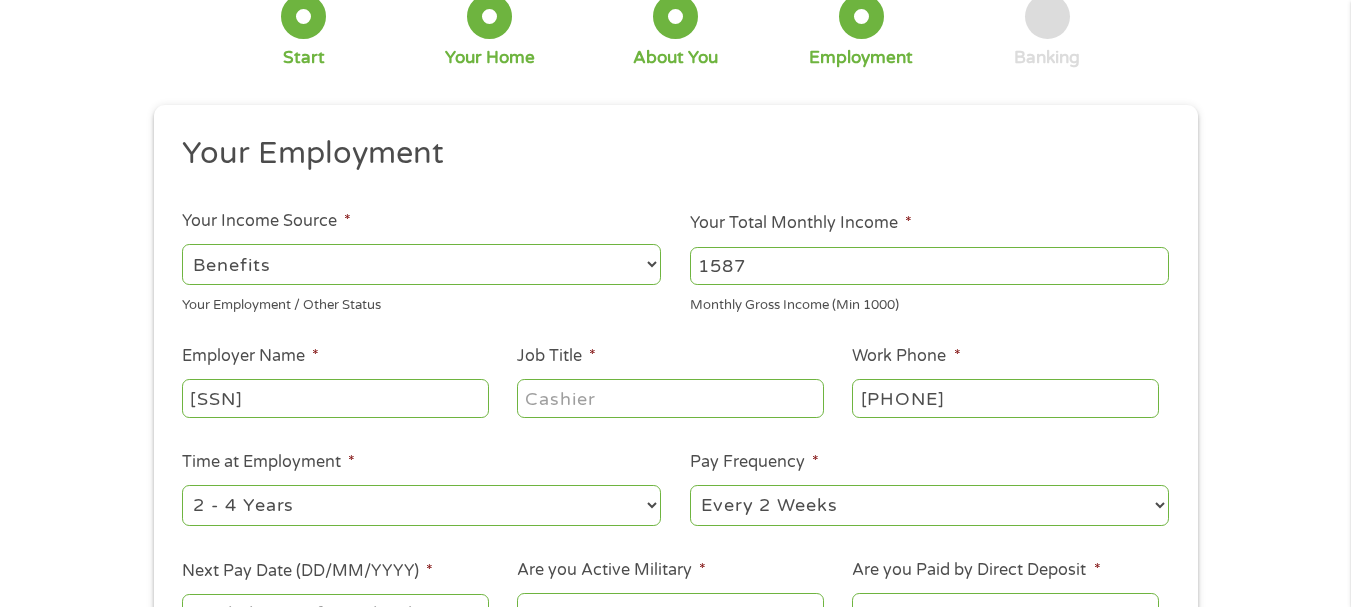 type on "[SSN]" 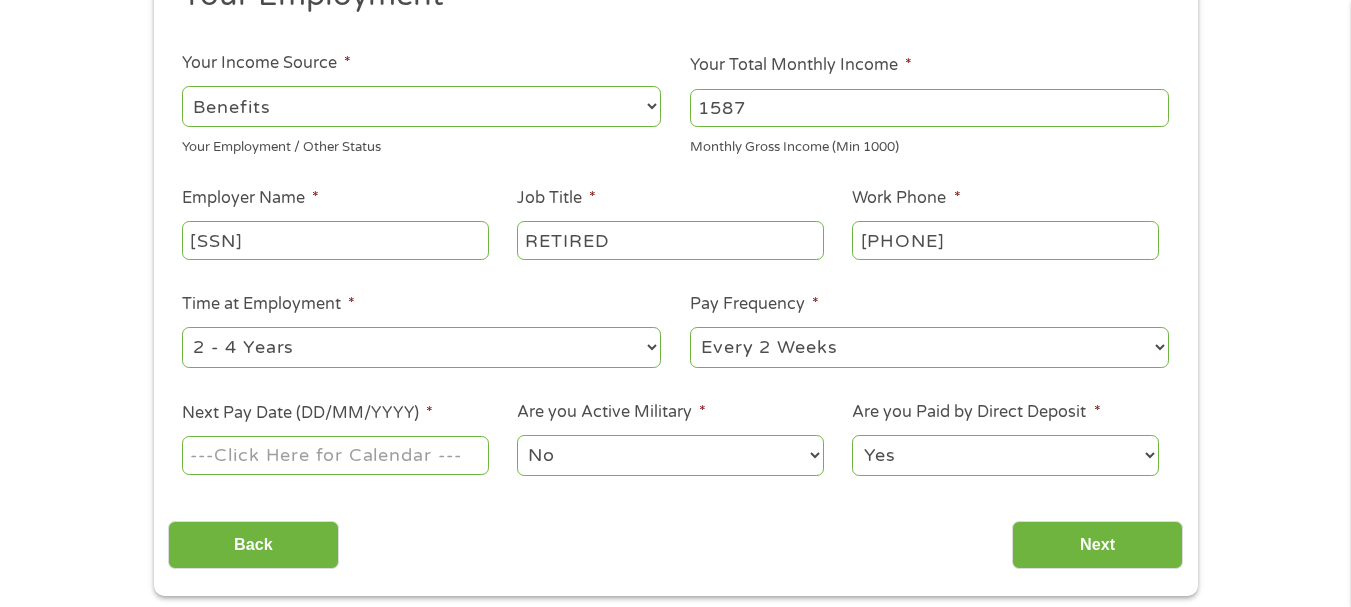 scroll, scrollTop: 293, scrollLeft: 0, axis: vertical 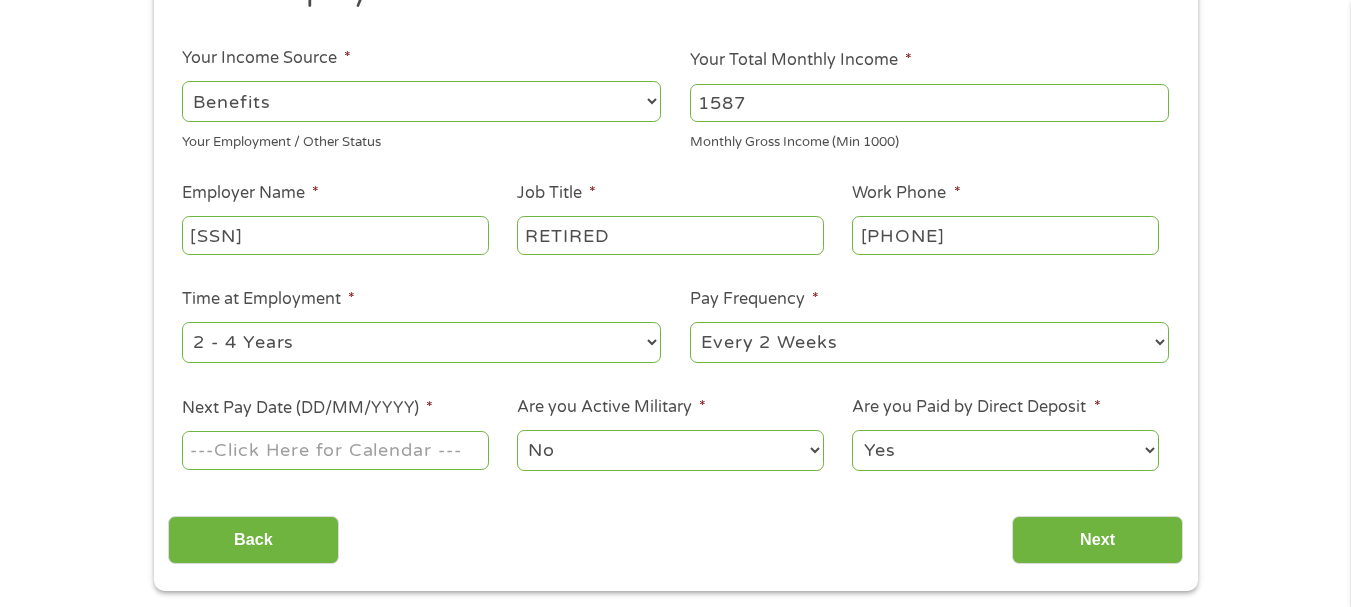 type on "RETIRED" 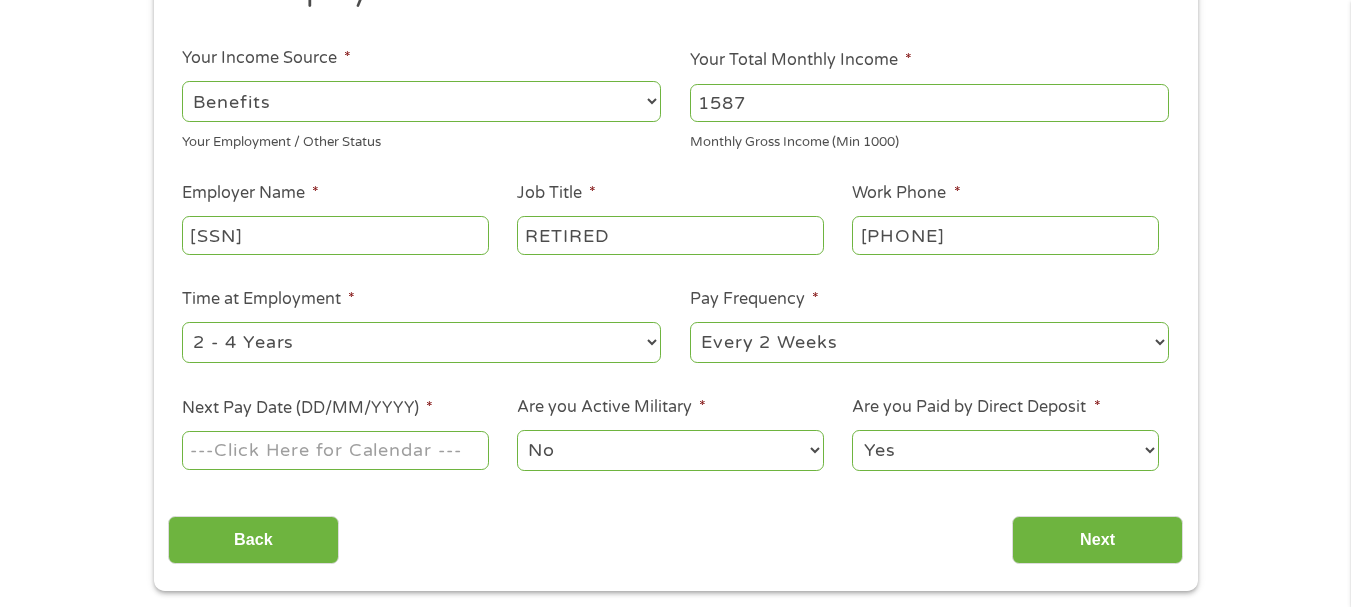 click on "--- Choose one --- Every 2 Weeks Every Week Monthly Semi-Monthly" at bounding box center [929, 342] 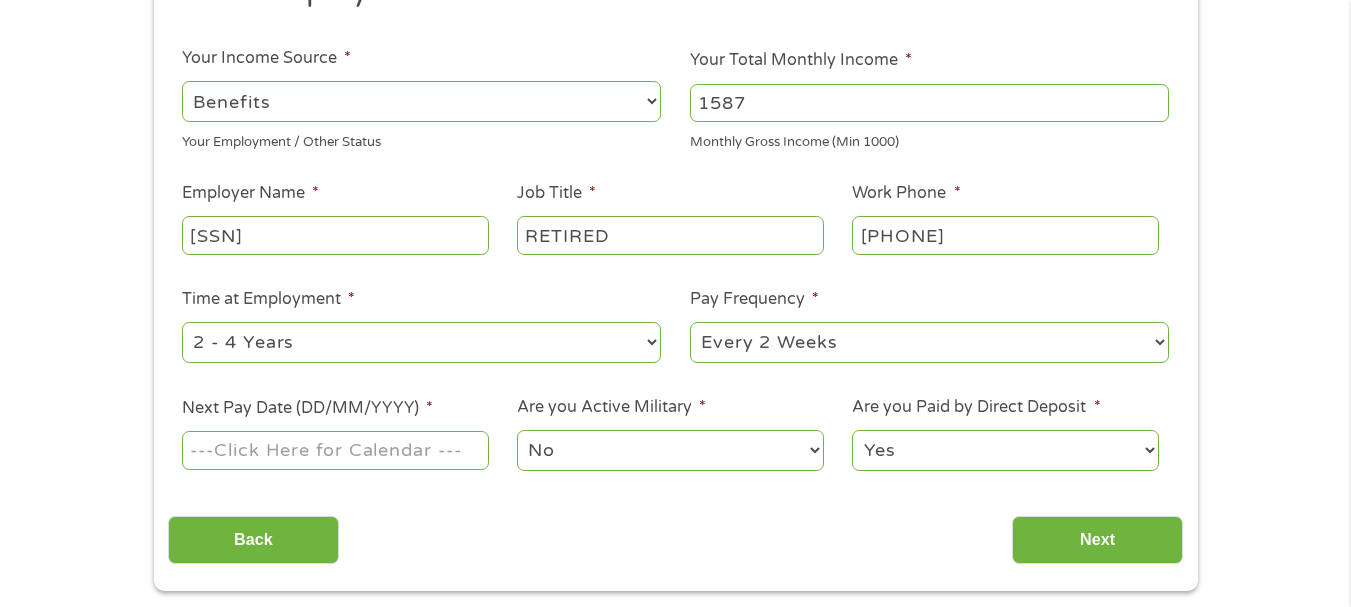 select on "monthly" 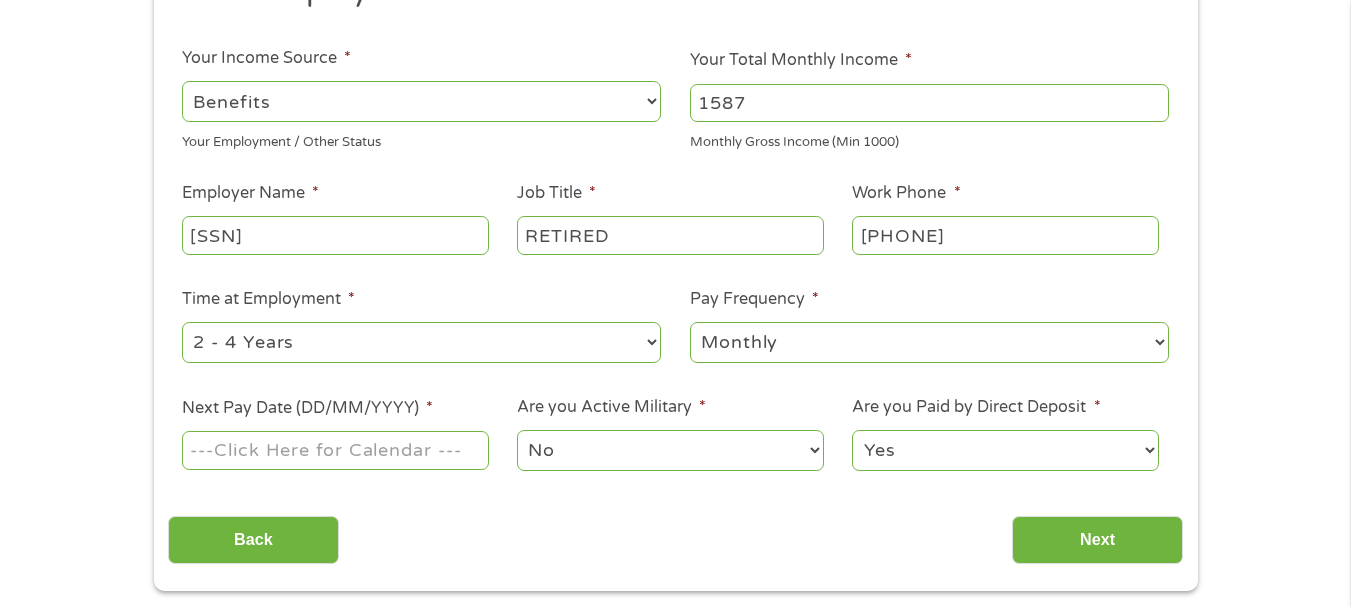 click on "--- Choose one --- Every 2 Weeks Every Week Monthly Semi-Monthly" at bounding box center [929, 342] 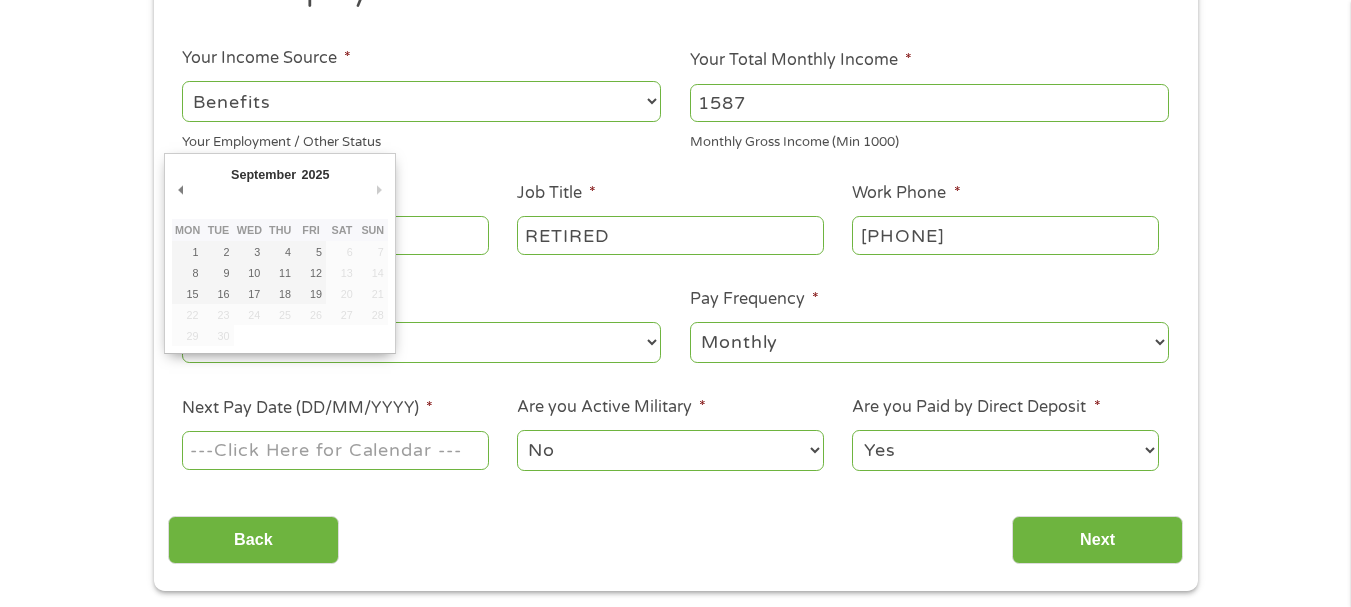 type on "03/09/2025" 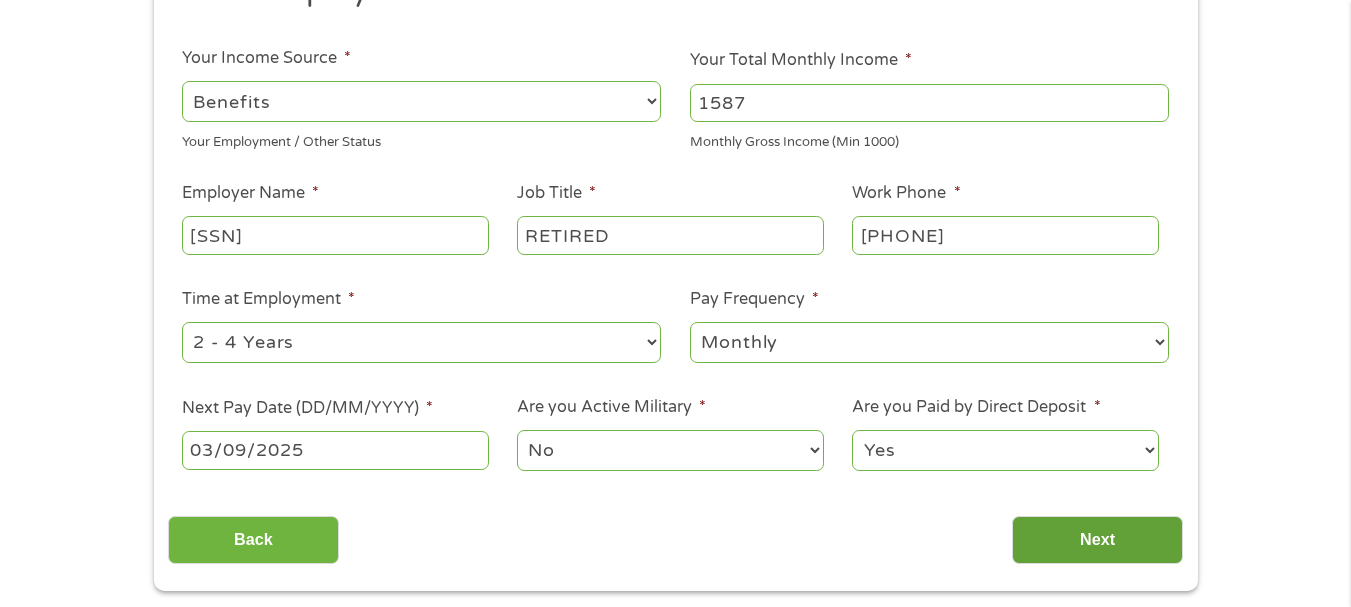click on "Next" at bounding box center [1097, 540] 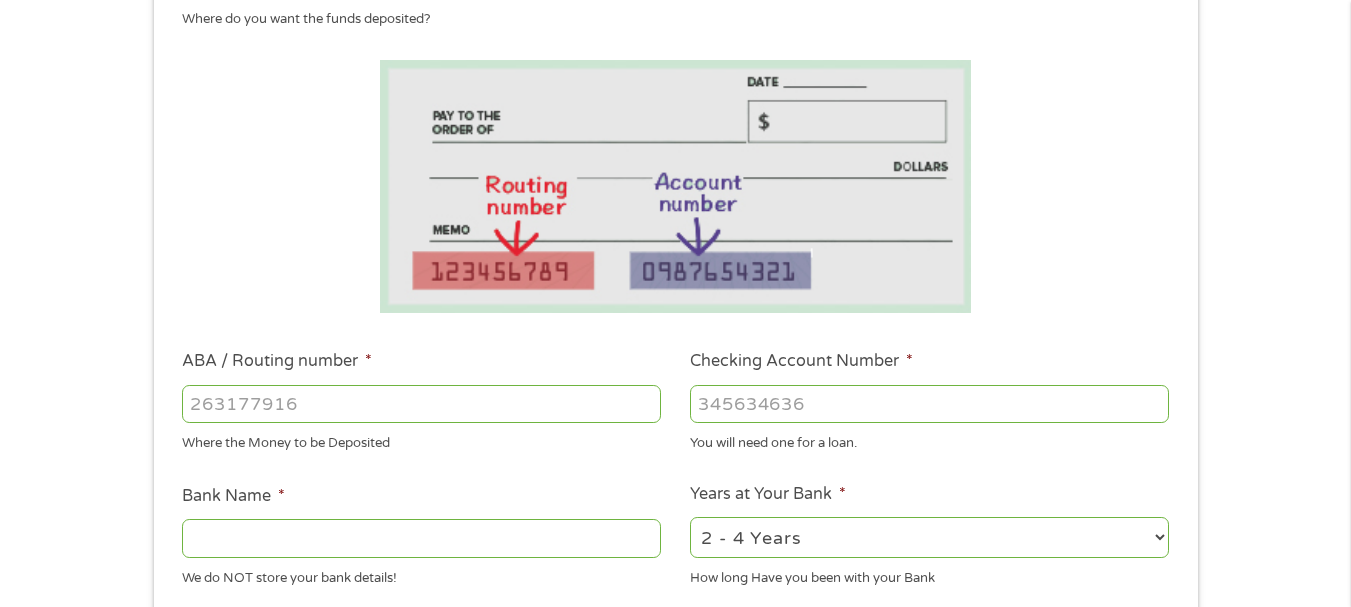 scroll, scrollTop: 163, scrollLeft: 0, axis: vertical 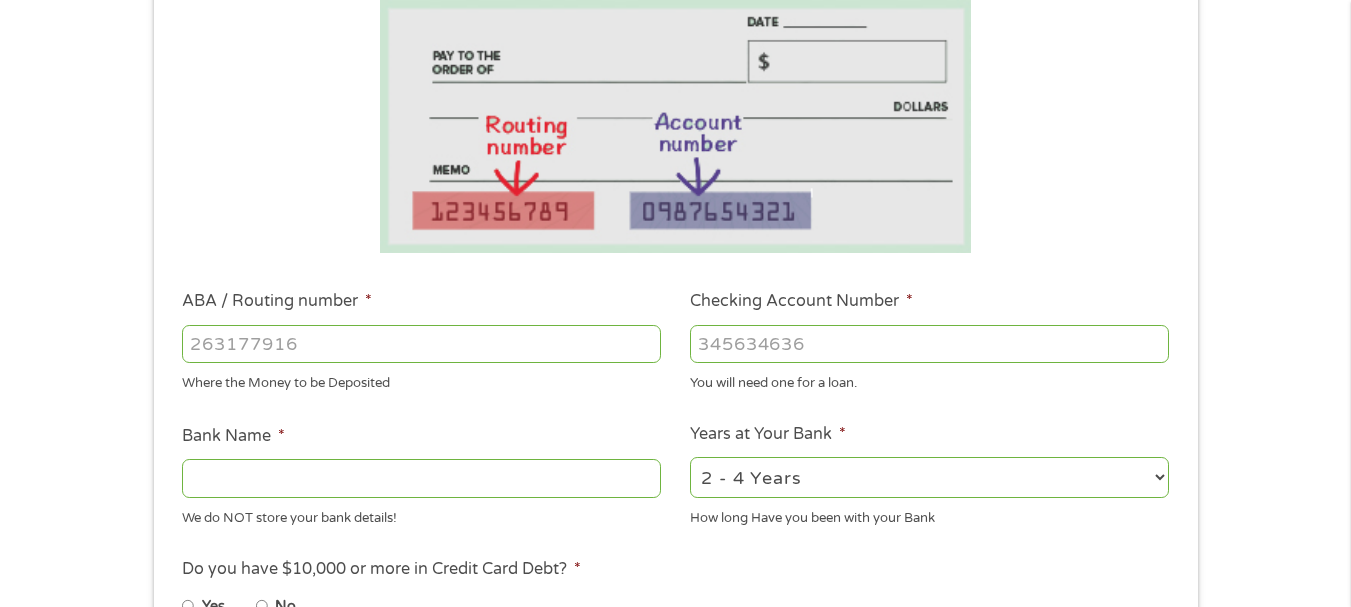 click on "ABA / Routing number *" at bounding box center [421, 344] 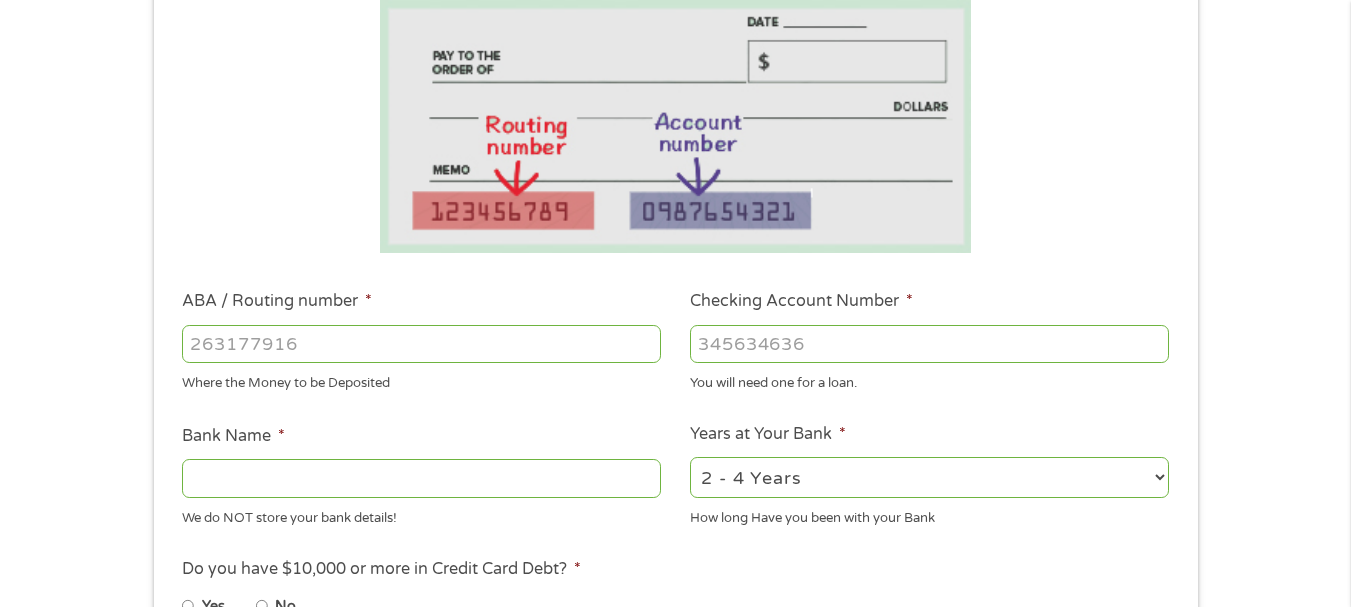type on "[SSN]" 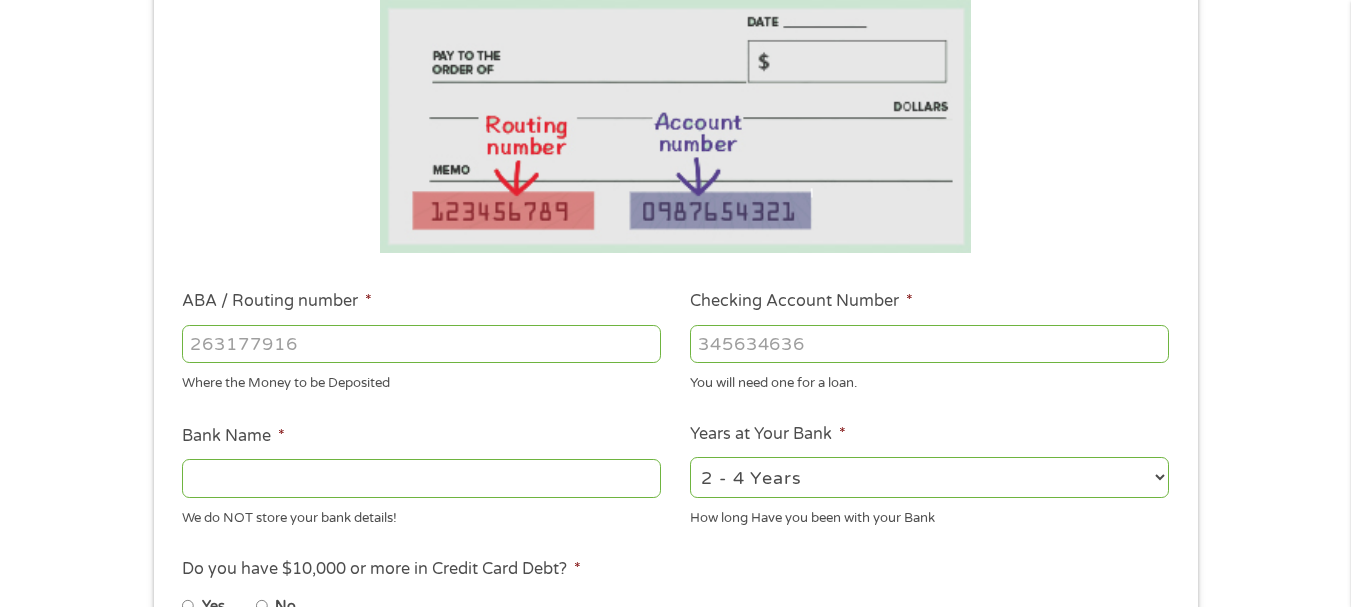 type on "ROCKLAND TRUST COMPANY" 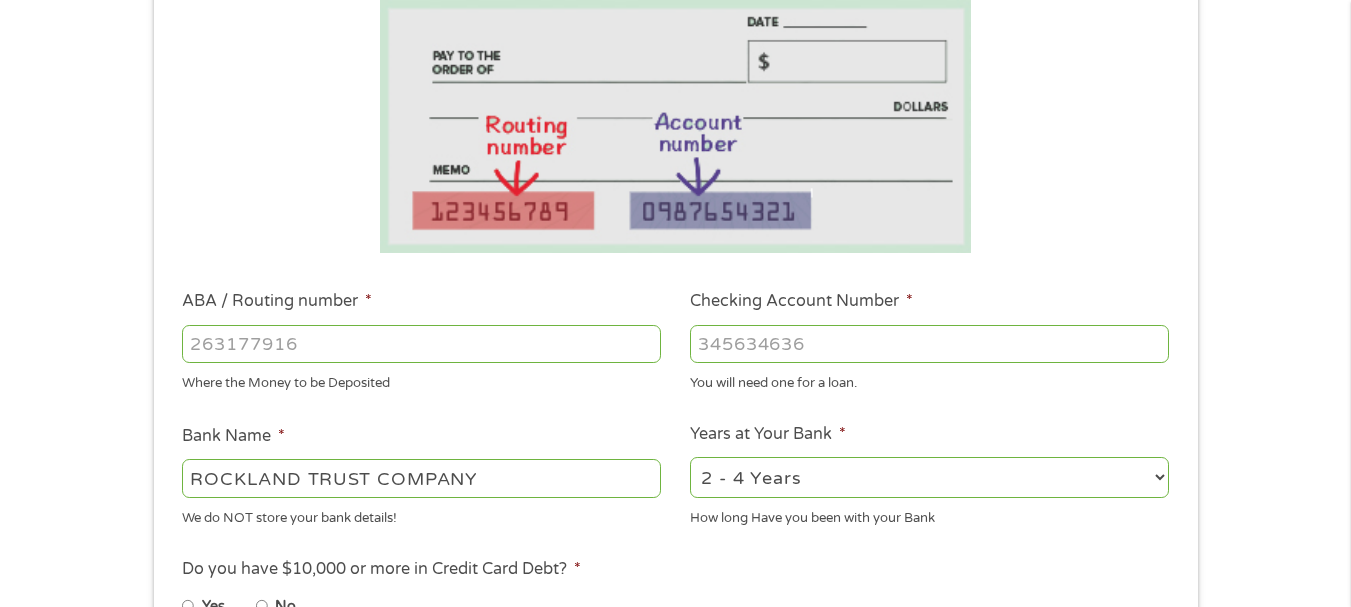 type on "[SSN]" 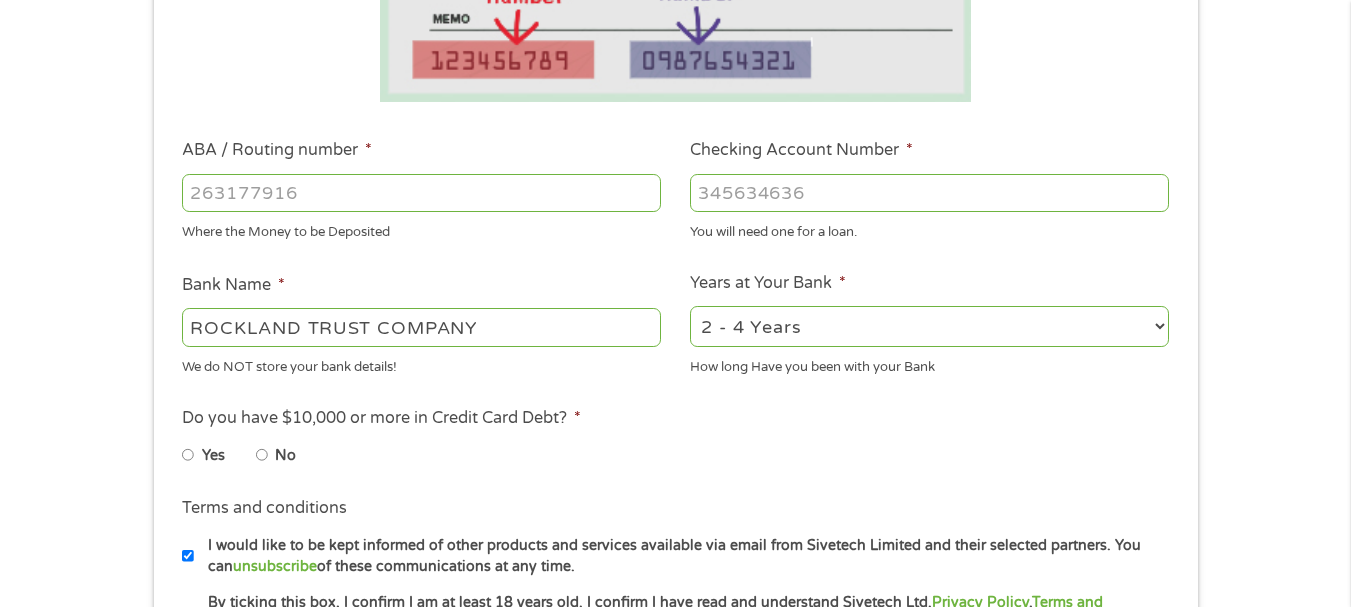 scroll, scrollTop: 520, scrollLeft: 0, axis: vertical 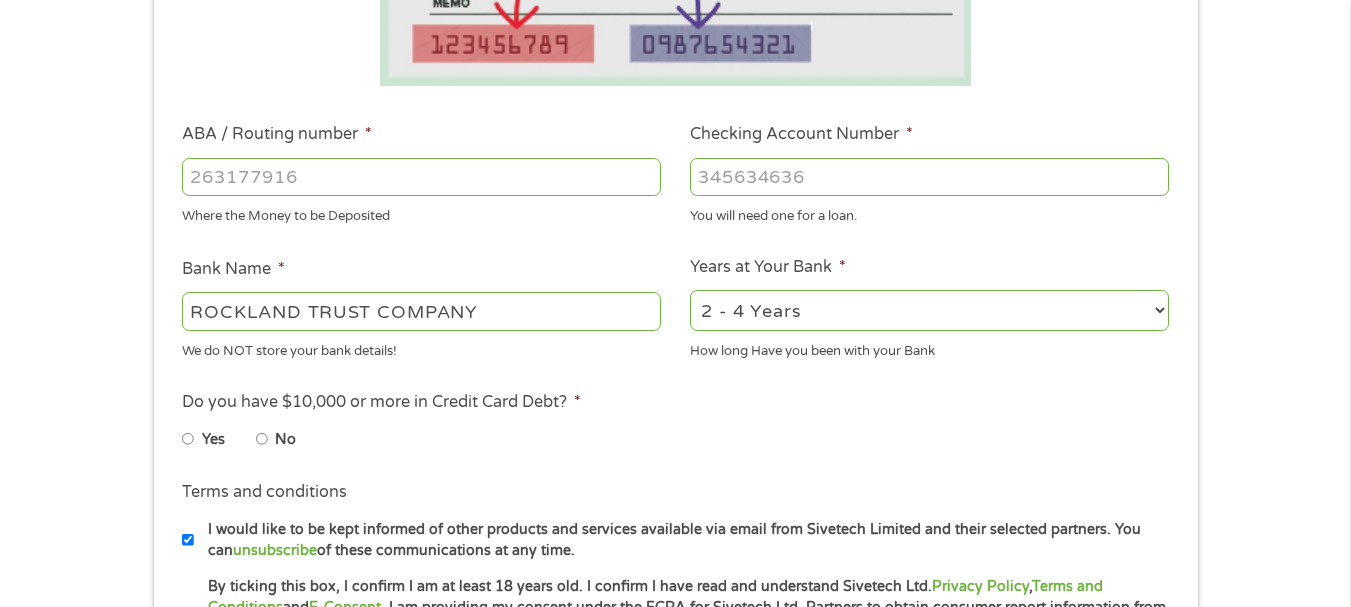 type on "[SSN]" 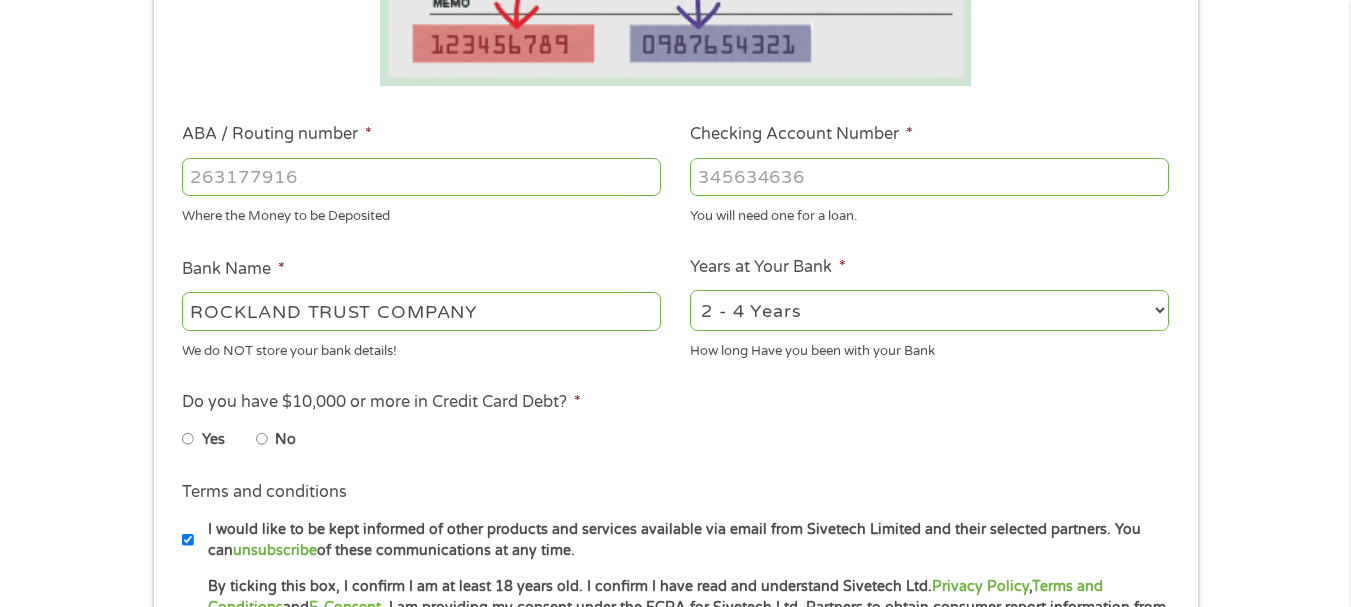 click on "2 - 4 Years 6 - 12 Months 1 - 2 Years Over 4 Years" at bounding box center (929, 310) 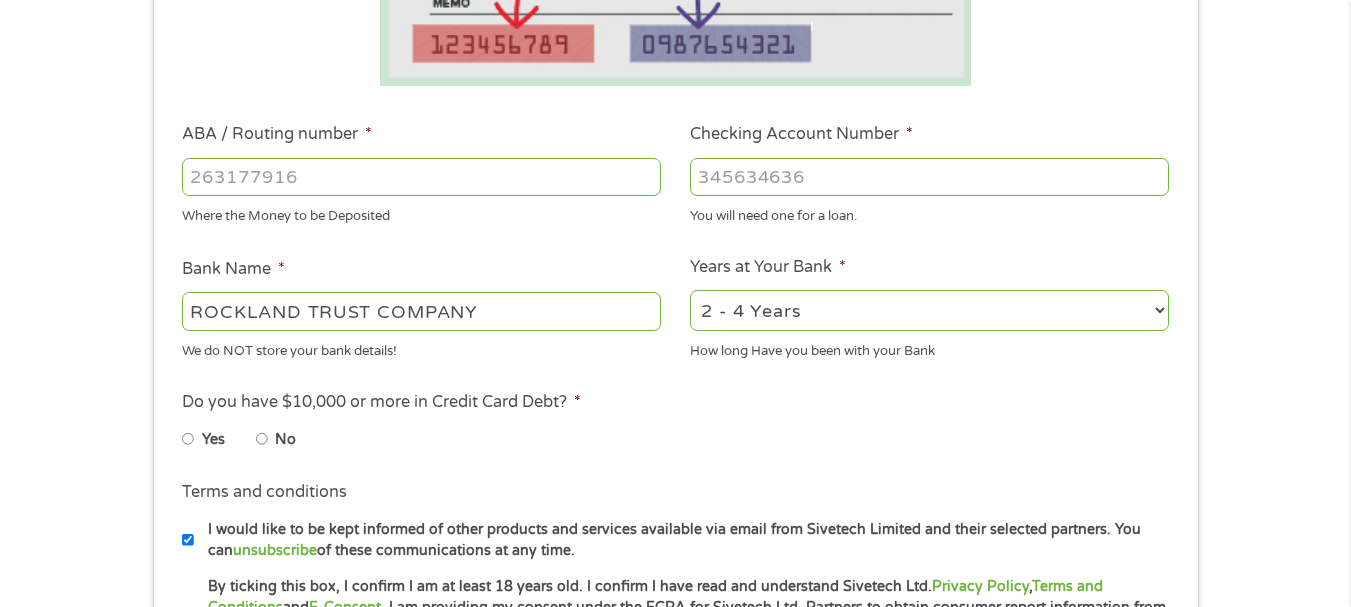 select on "12months" 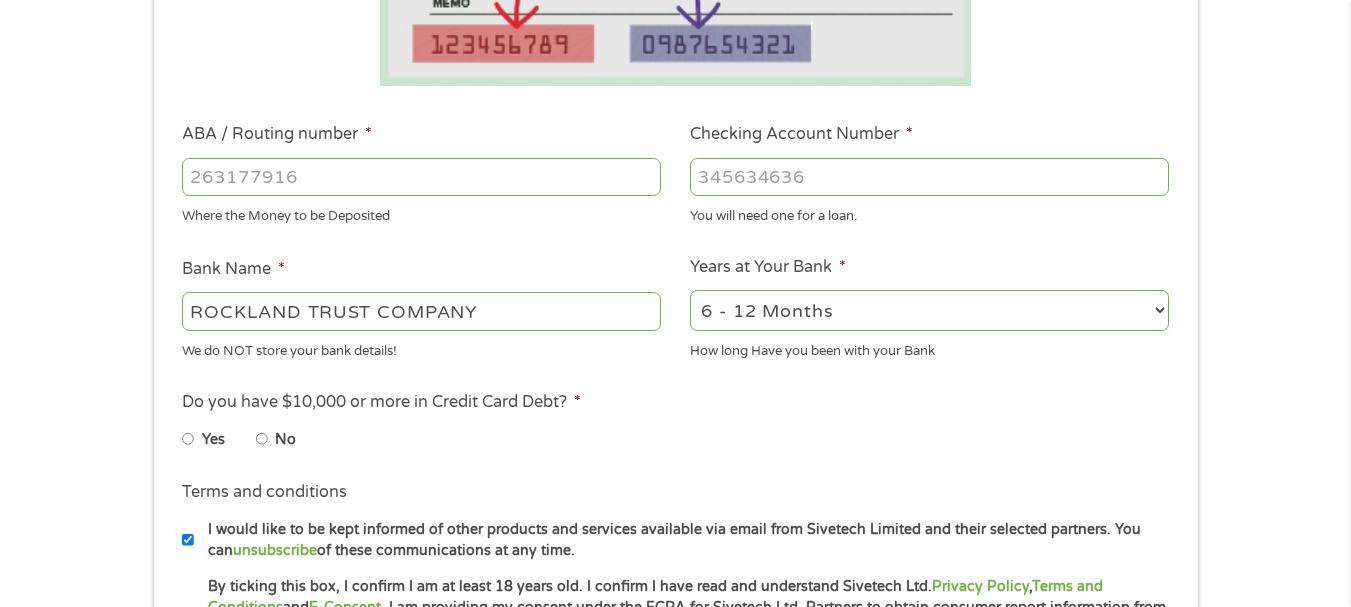 click on "2 - 4 Years 6 - 12 Months 1 - 2 Years Over 4 Years" at bounding box center [929, 310] 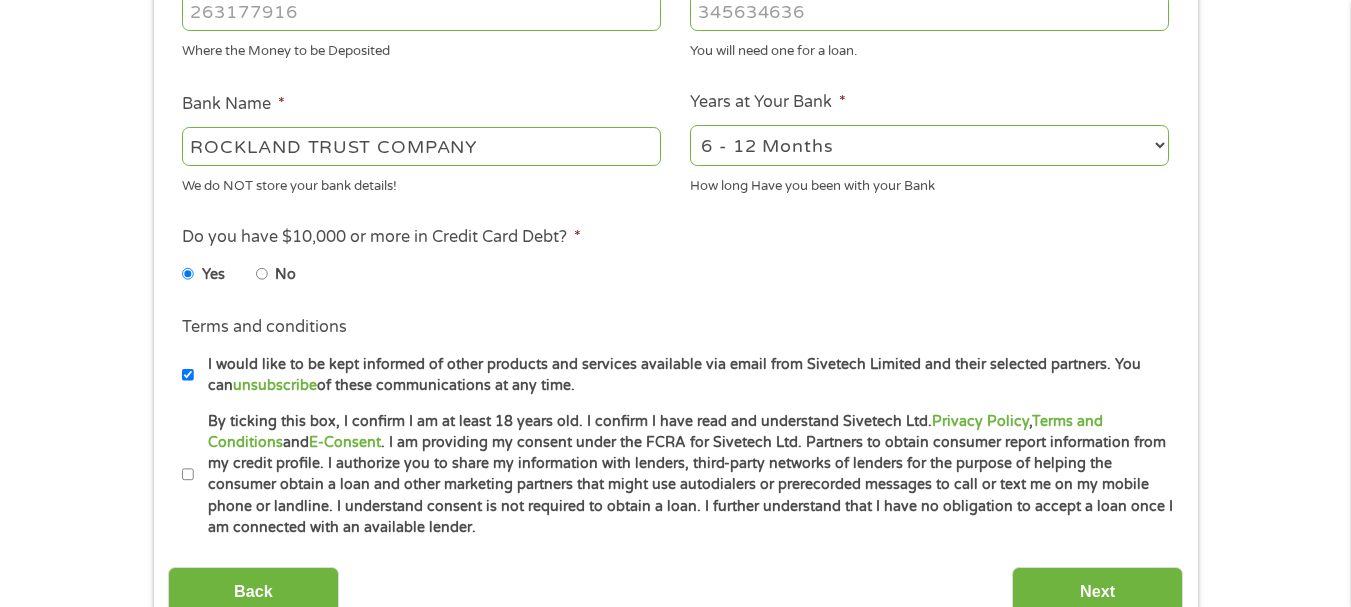 scroll, scrollTop: 693, scrollLeft: 0, axis: vertical 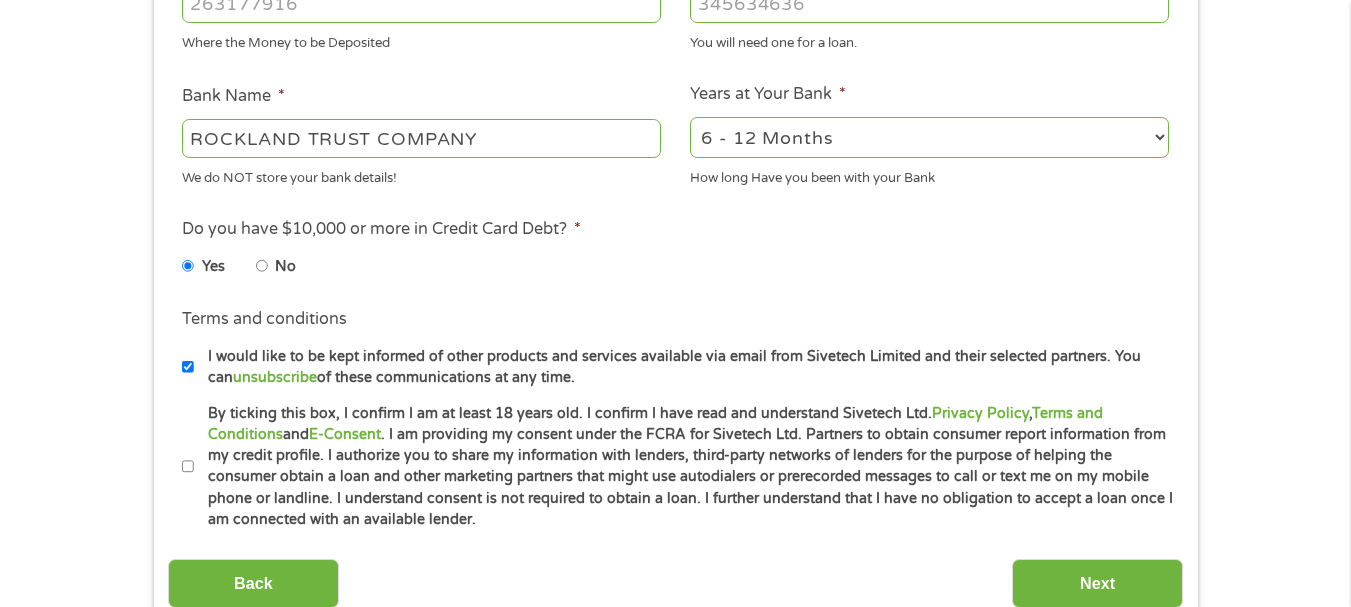 click on "By ticking this box, I confirm I am at least 18 years old. I confirm I have read and understand Sivetech Ltd.  Privacy Policy ,  Terms and Conditions  and  E-Consent . I am providing my consent under the FCRA for Sivetech Ltd. Partners to obtain consumer report information from my credit profile. I authorize you to share my information with lenders, third-party networks of lenders for the purpose of helping the consumer obtain a loan and other marketing partners that might use autodialers or prerecorded messages to call or text me on my mobile phone or landline. I understand consent is not required to obtain a loan. I further understand that I have no obligation to accept a loan once I am connected with an available lender." at bounding box center (188, 467) 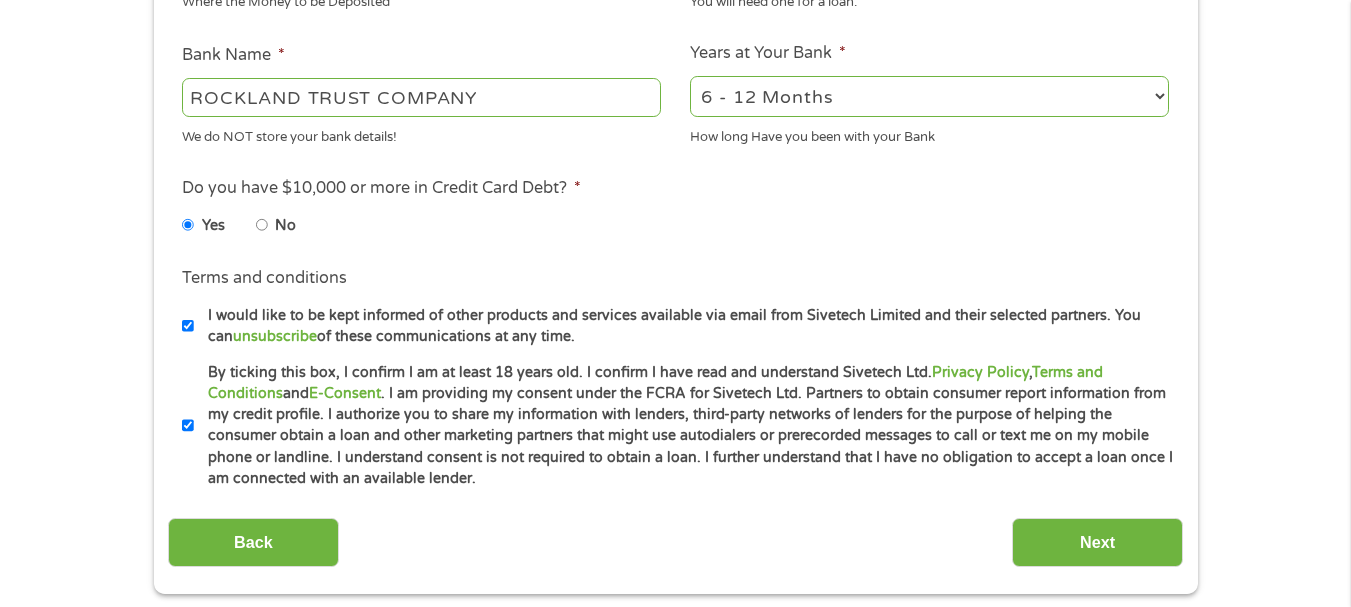 scroll, scrollTop: 740, scrollLeft: 0, axis: vertical 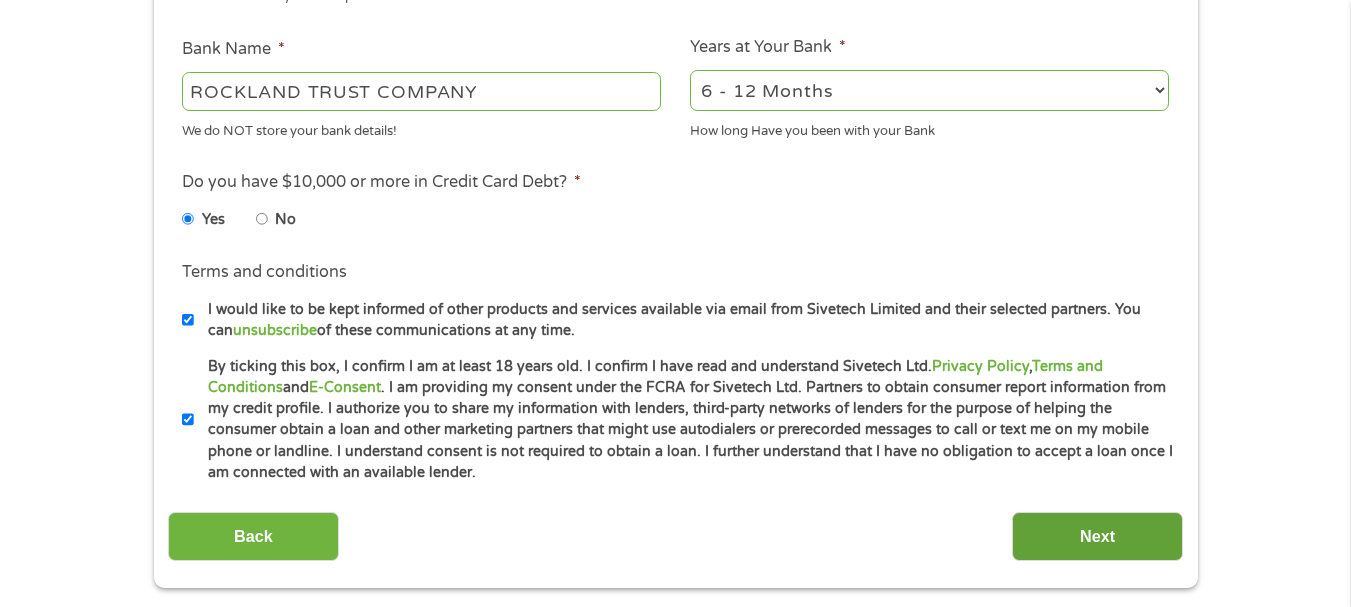 click on "Next" at bounding box center [1097, 536] 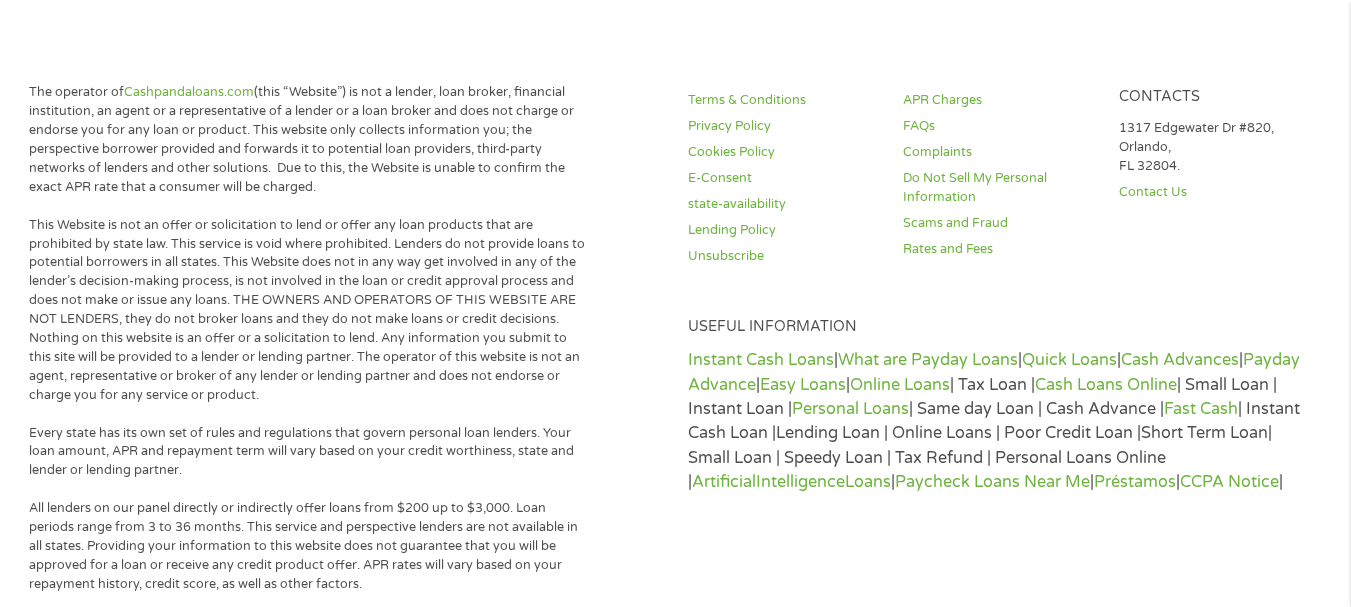 scroll, scrollTop: 8, scrollLeft: 8, axis: both 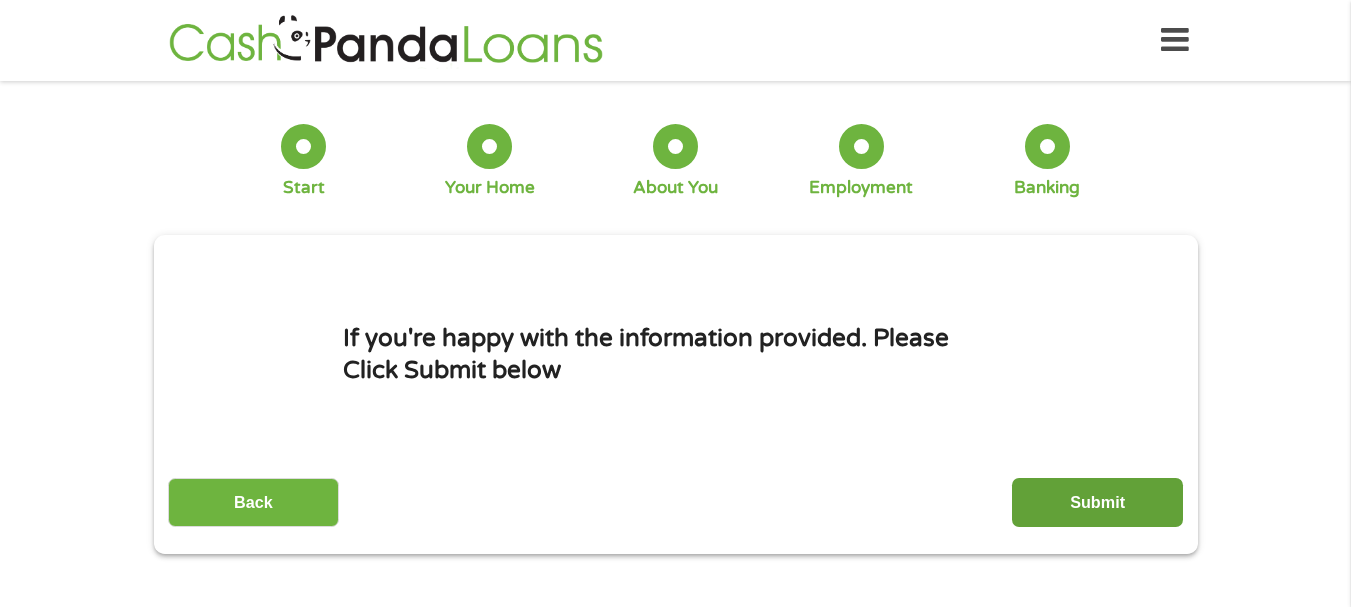 click on "Submit" at bounding box center [1097, 502] 